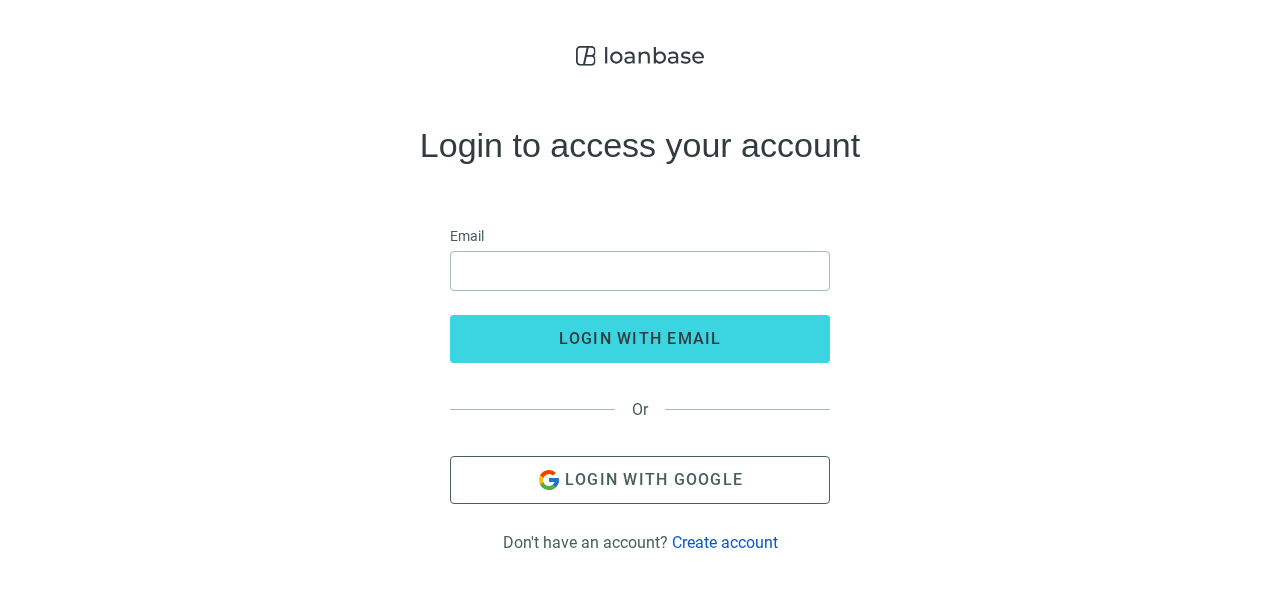 scroll, scrollTop: 0, scrollLeft: 0, axis: both 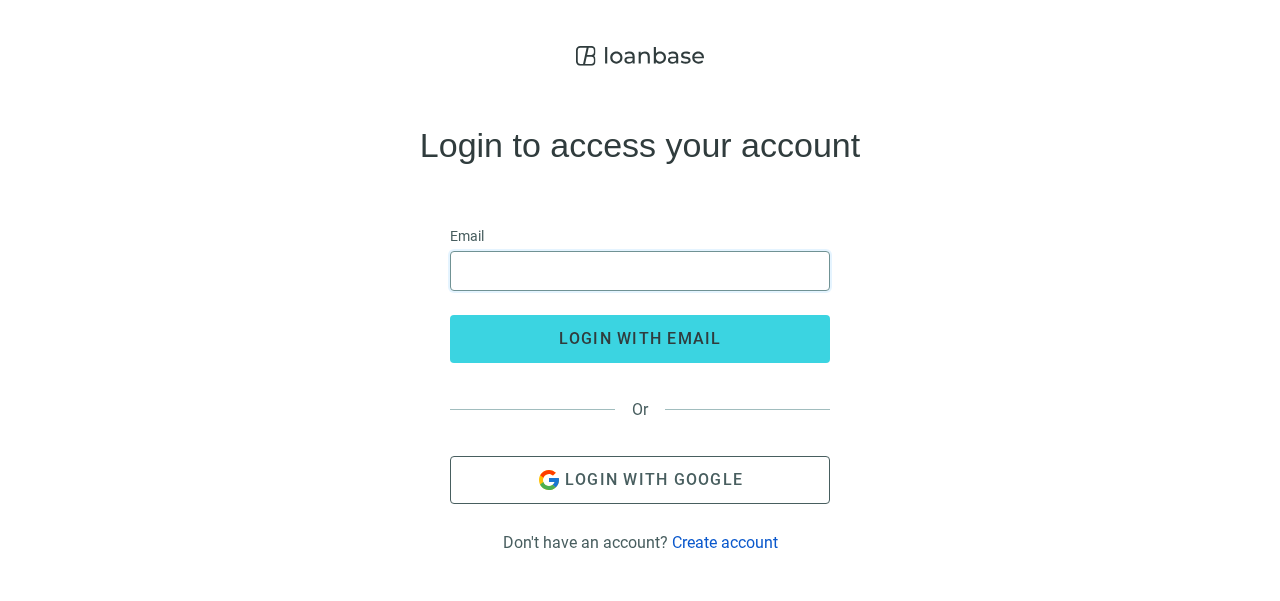 click at bounding box center [640, 271] 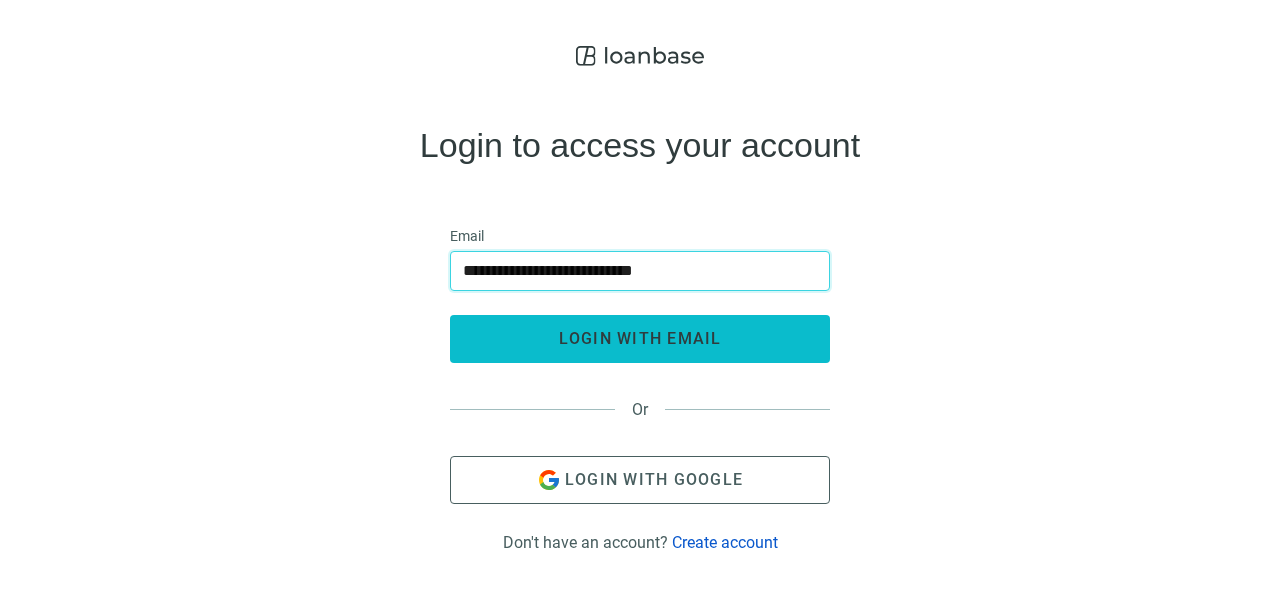 type on "**********" 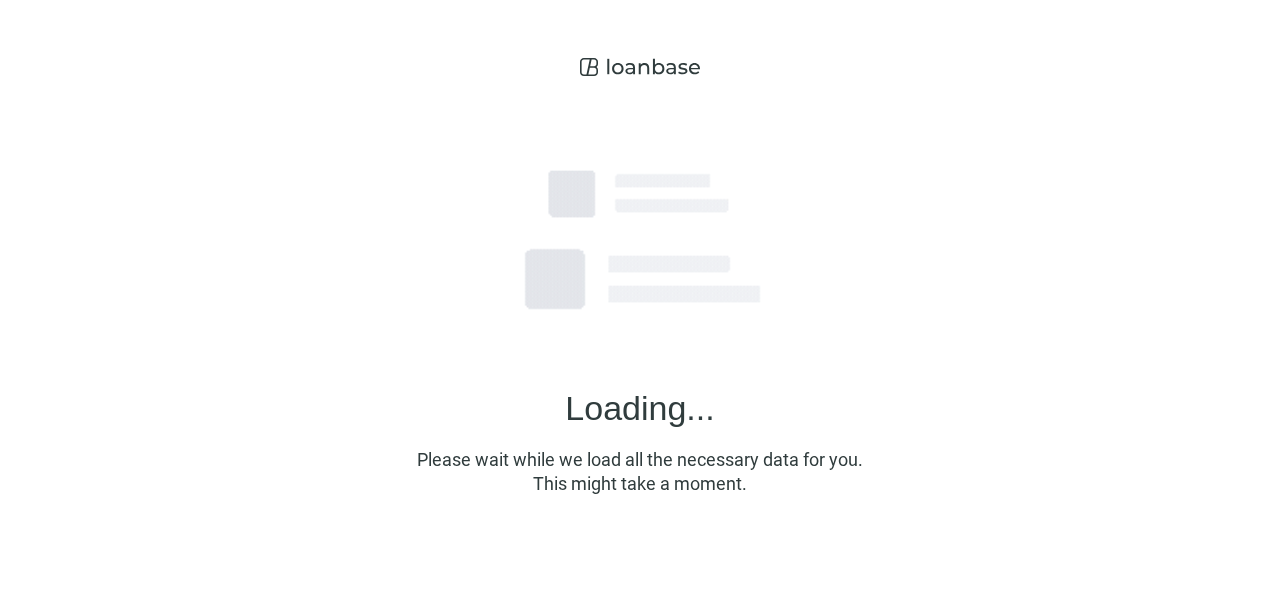scroll, scrollTop: 0, scrollLeft: 0, axis: both 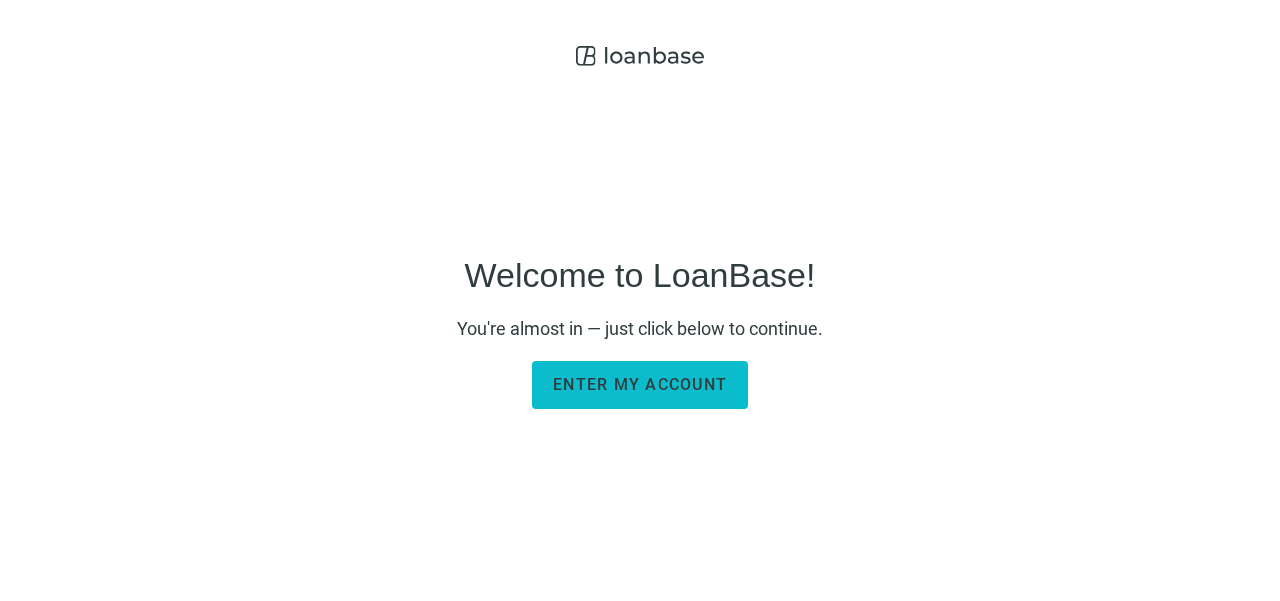 click on "Enter my account" at bounding box center (640, 384) 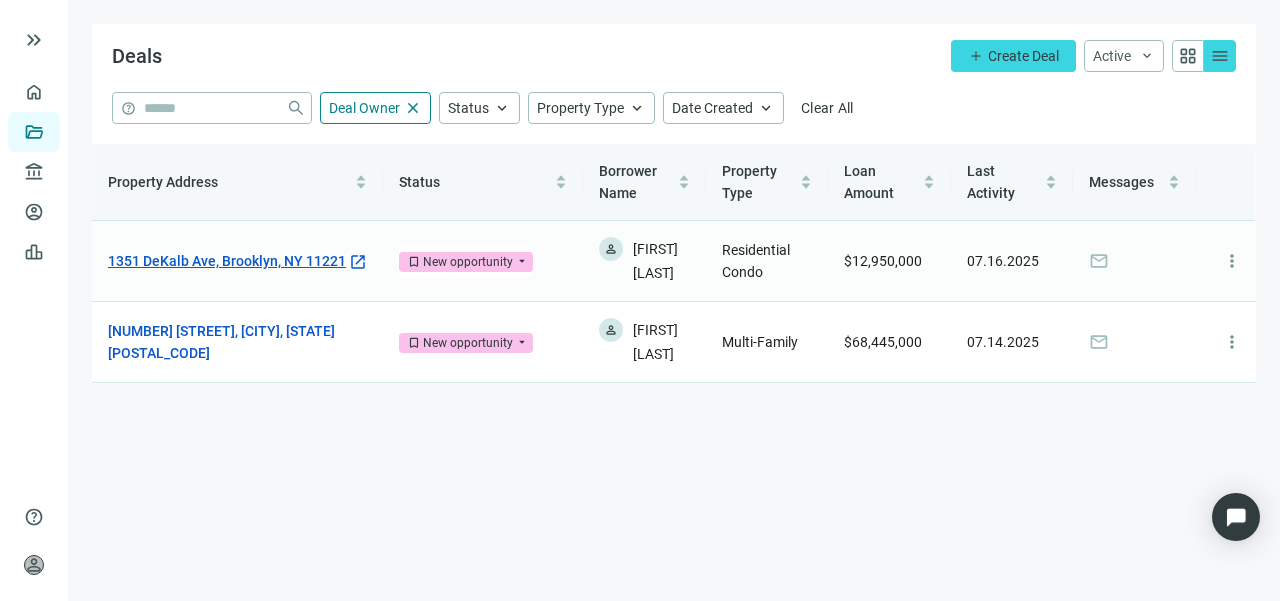click on "1351 DeKalb Ave, Brooklyn, NY 11221" at bounding box center (227, 261) 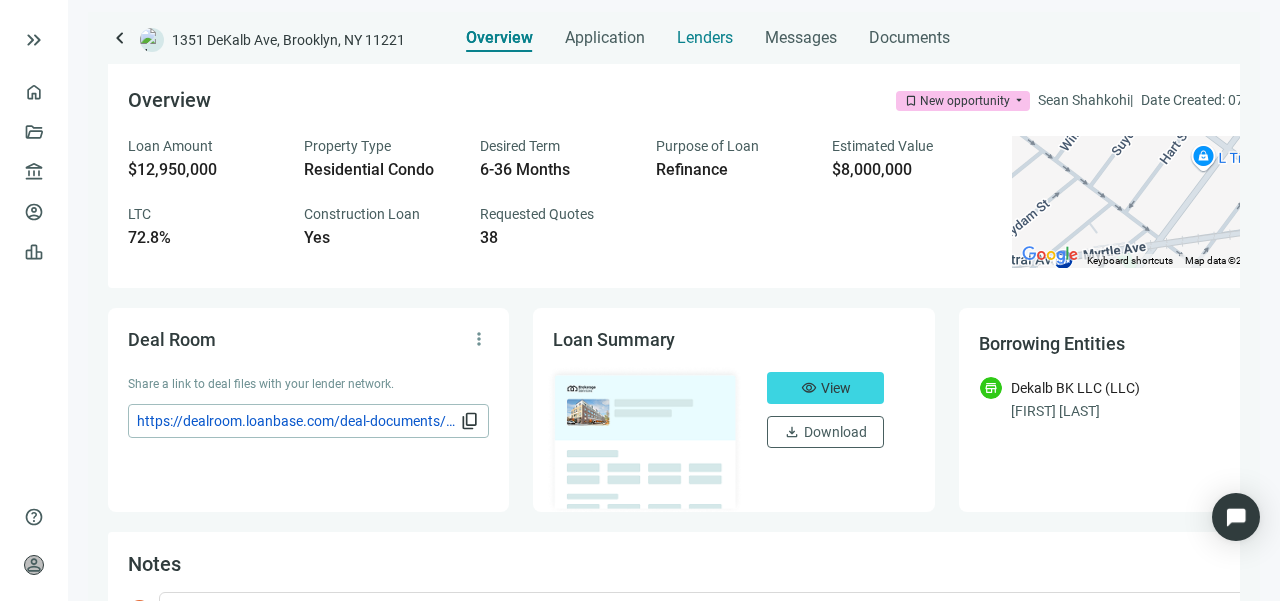 click on "Lenders" at bounding box center [705, 38] 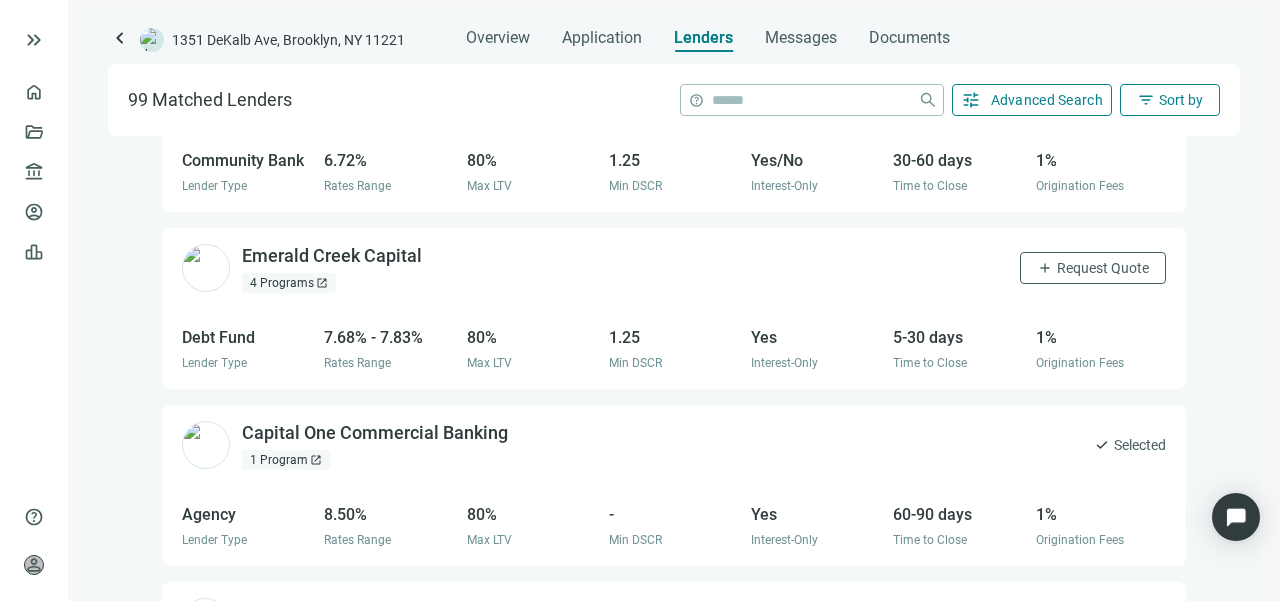 scroll, scrollTop: 0, scrollLeft: 0, axis: both 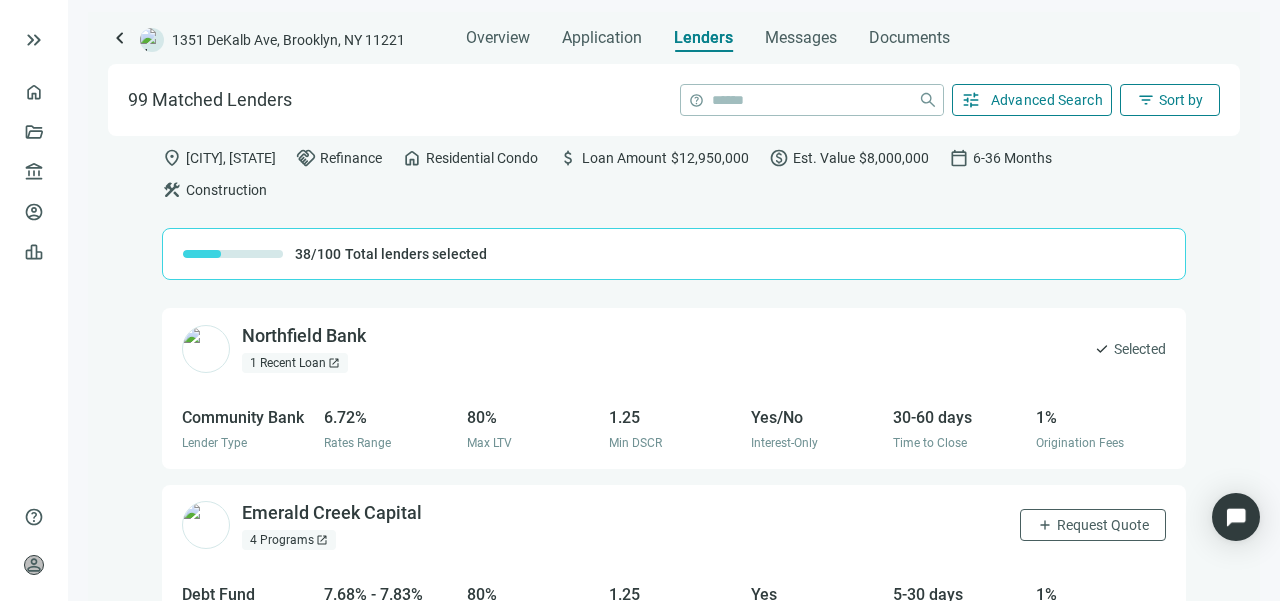 click on "tune Advanced Search" at bounding box center [1032, 100] 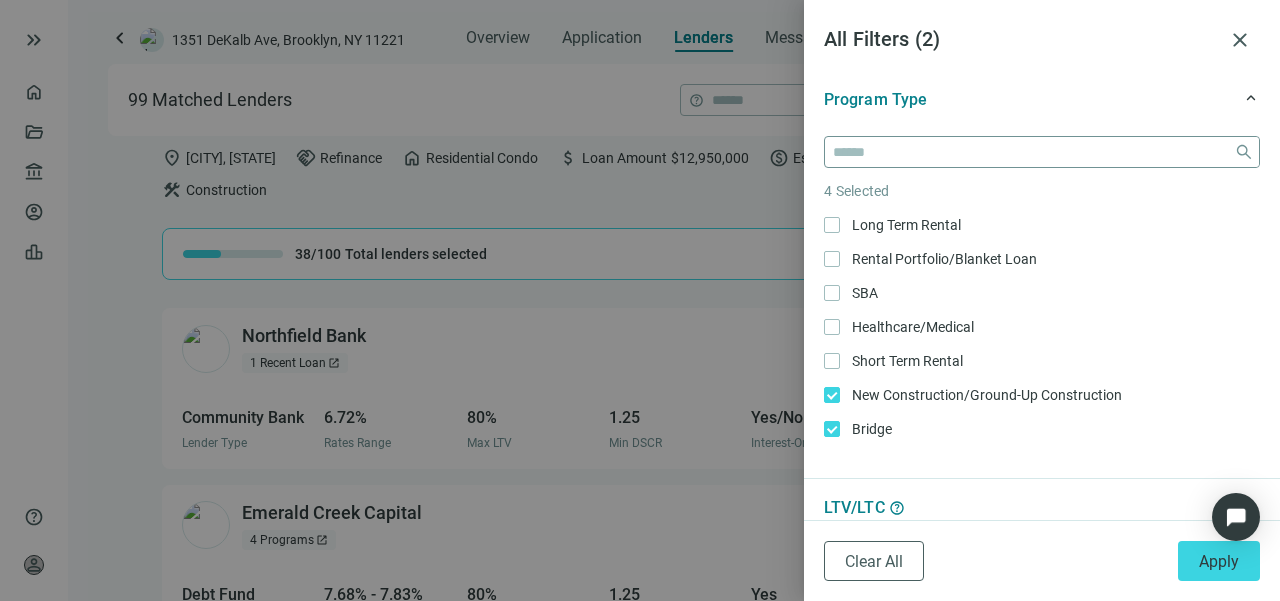 scroll, scrollTop: 533, scrollLeft: 0, axis: vertical 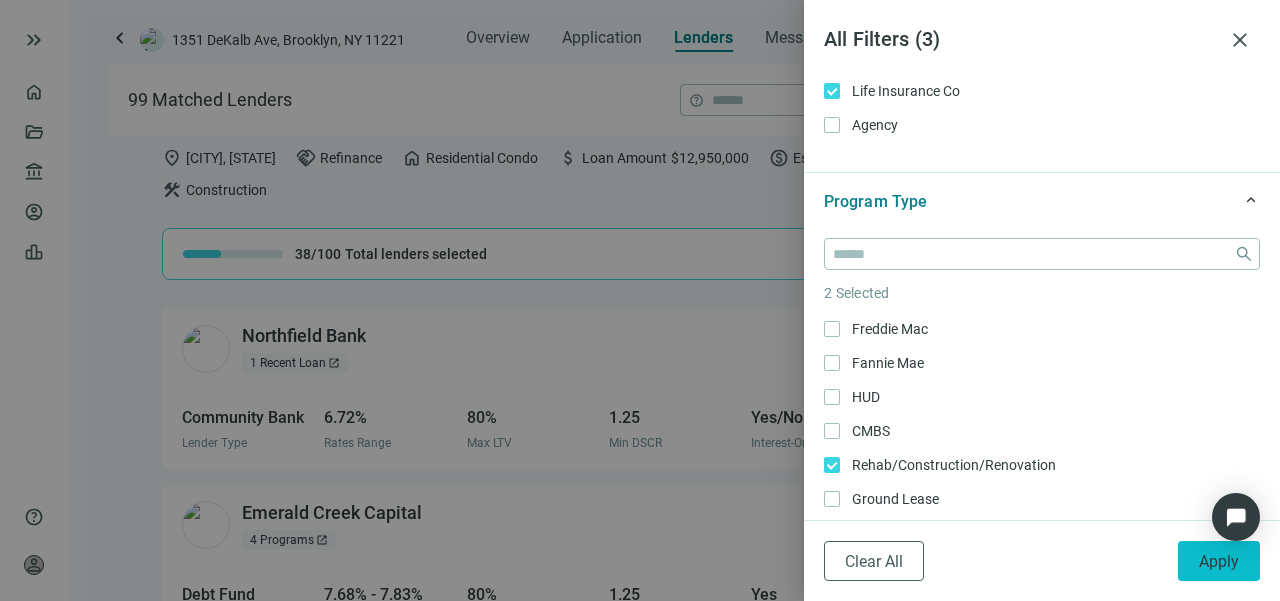 click on "Apply" at bounding box center [1219, 561] 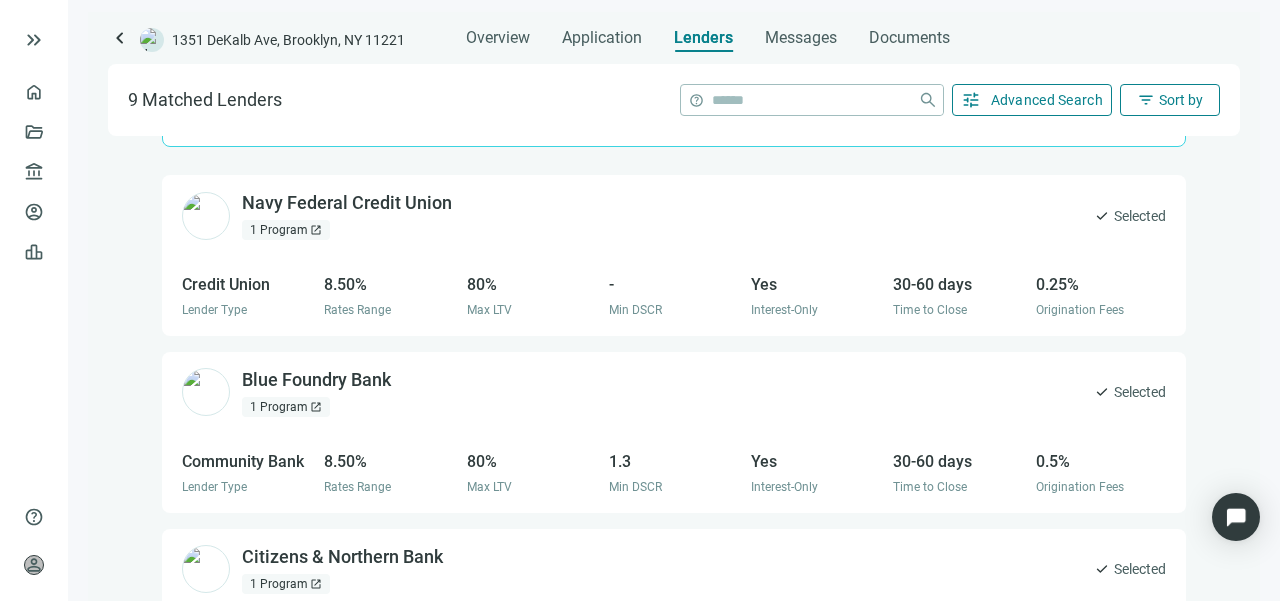 scroll, scrollTop: 0, scrollLeft: 0, axis: both 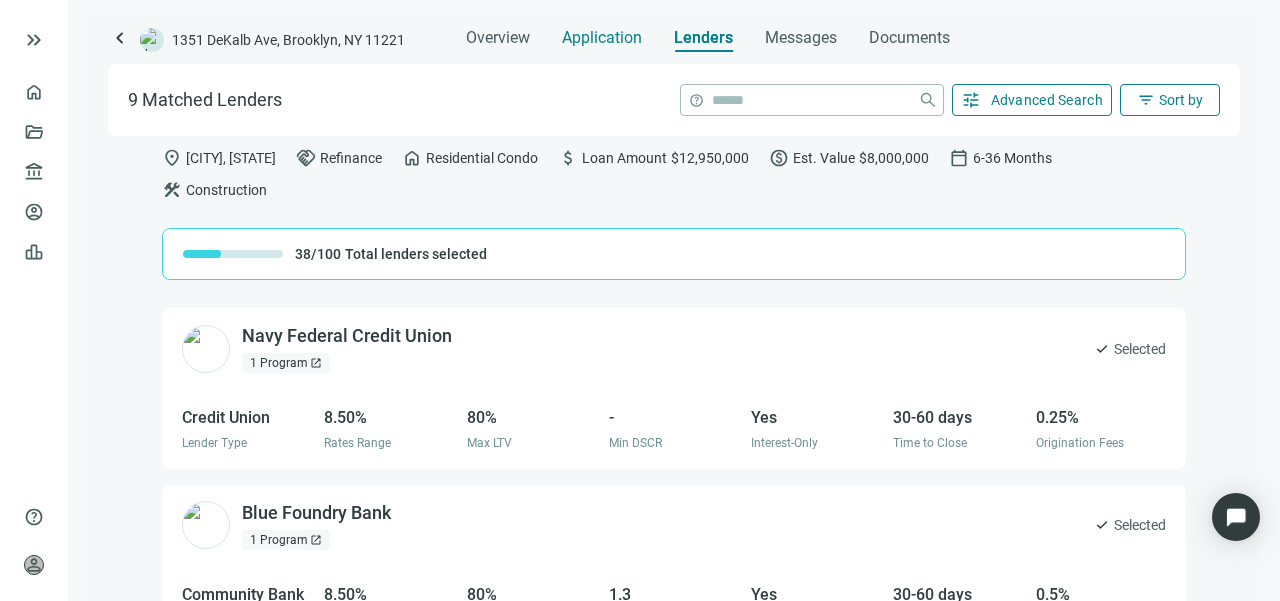 click on "Application" at bounding box center (602, 38) 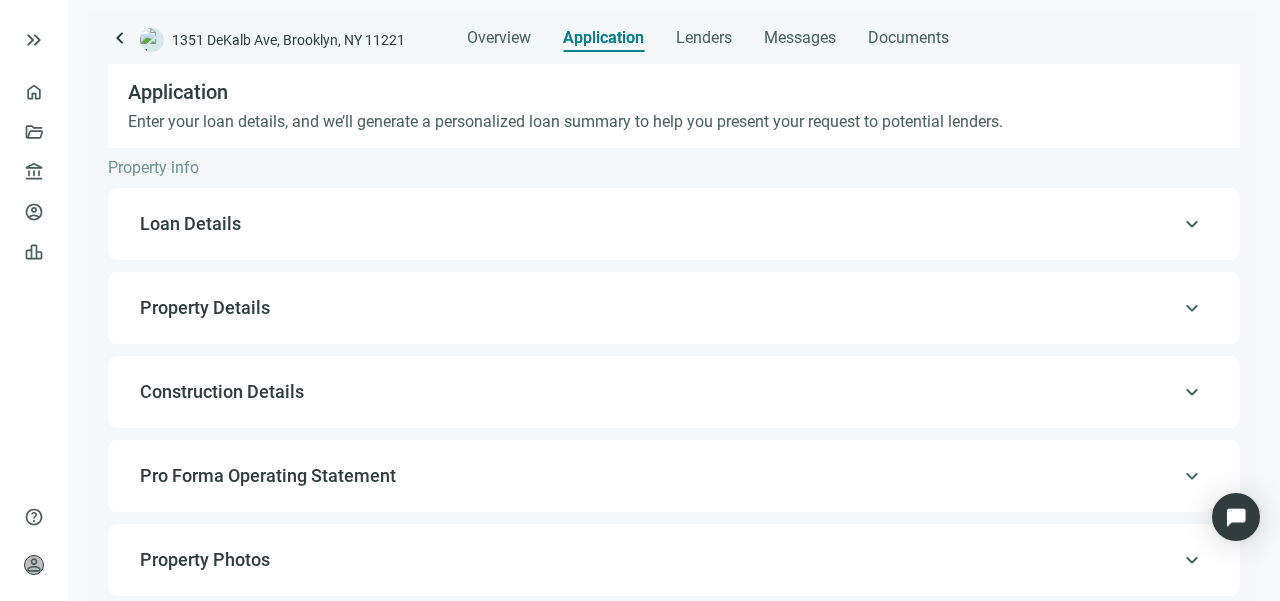 click on "Loan Details" at bounding box center [672, 224] 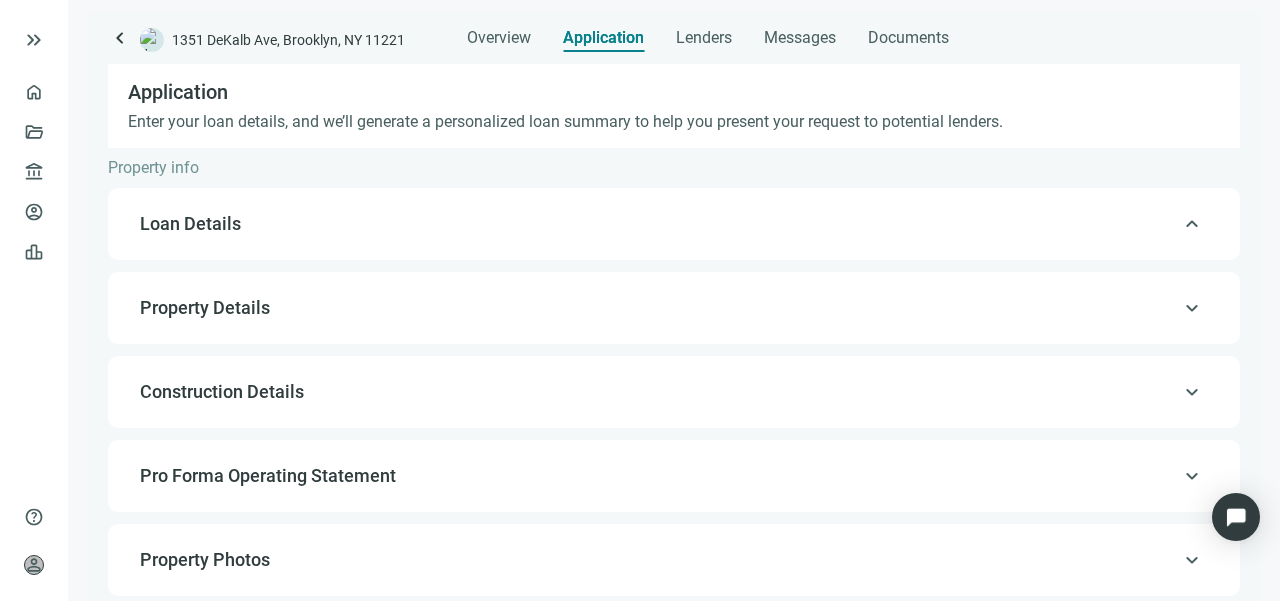 type on "**********" 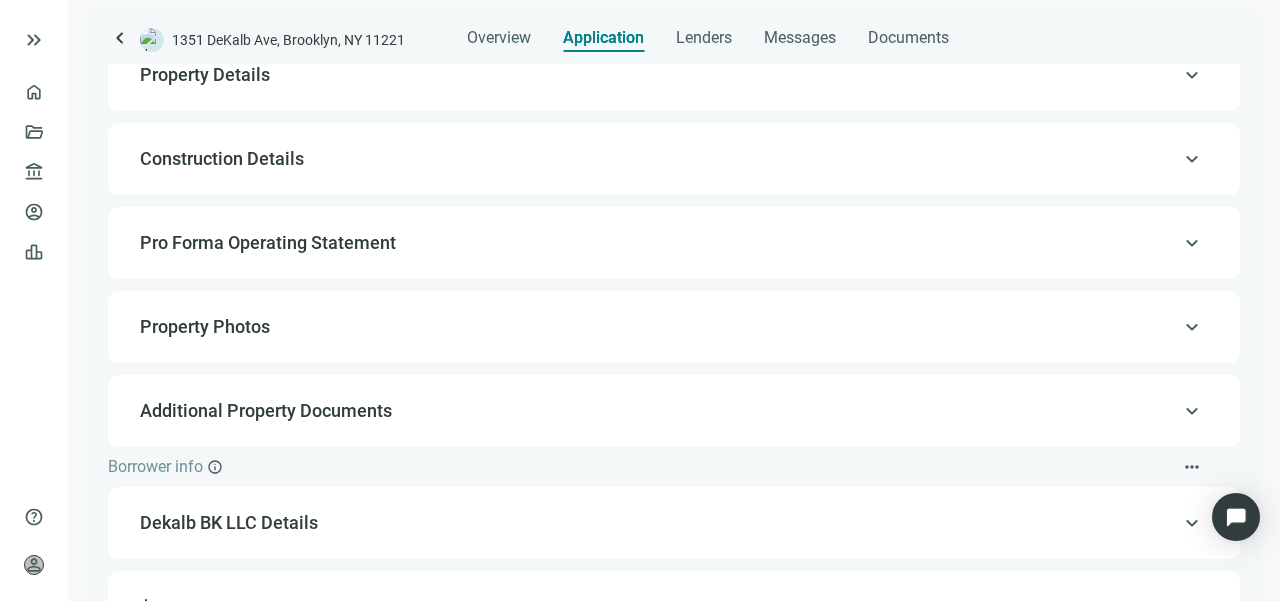 scroll, scrollTop: 1724, scrollLeft: 0, axis: vertical 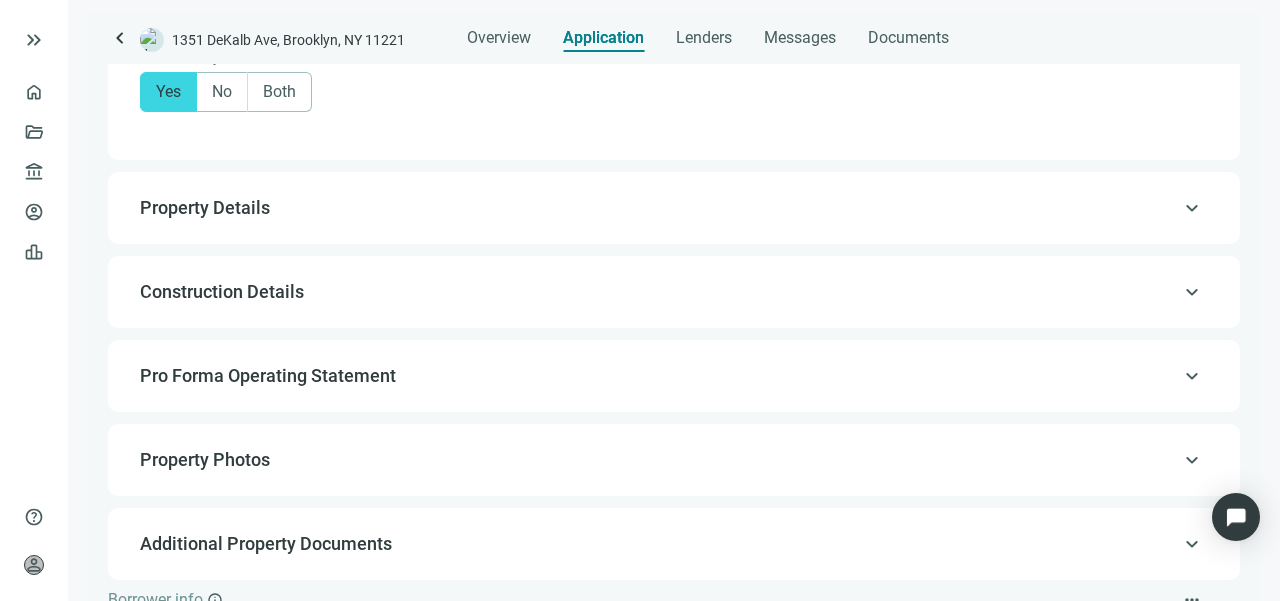 click on "keyboard_arrow_up Property Details" at bounding box center [674, 208] 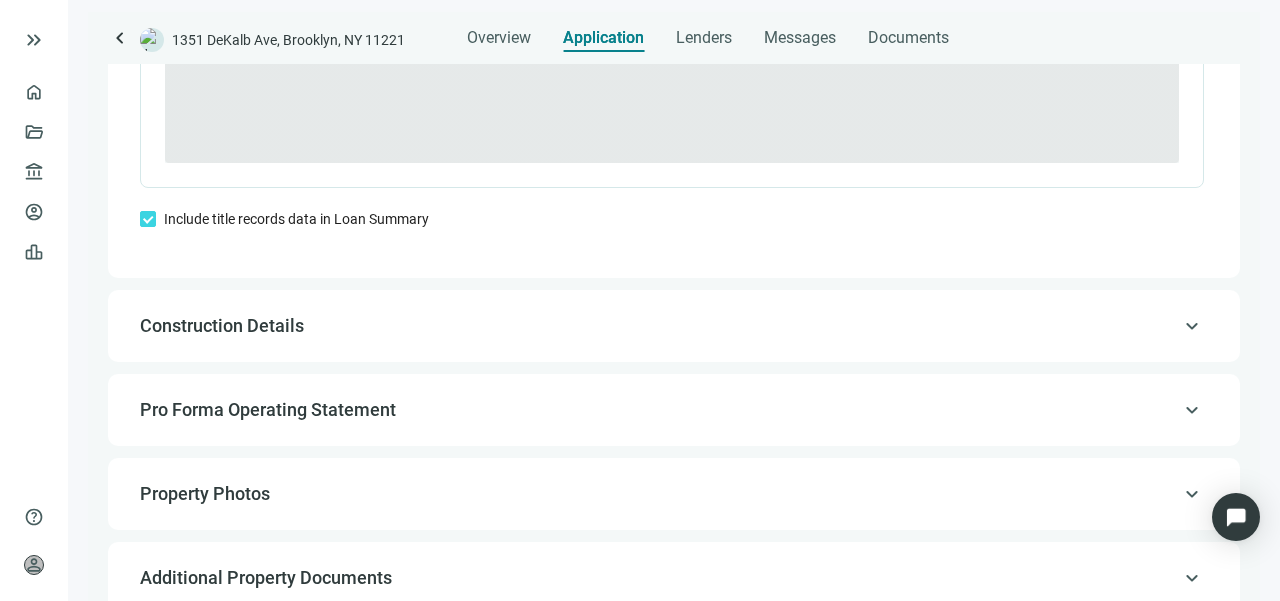 scroll, scrollTop: 208, scrollLeft: 0, axis: vertical 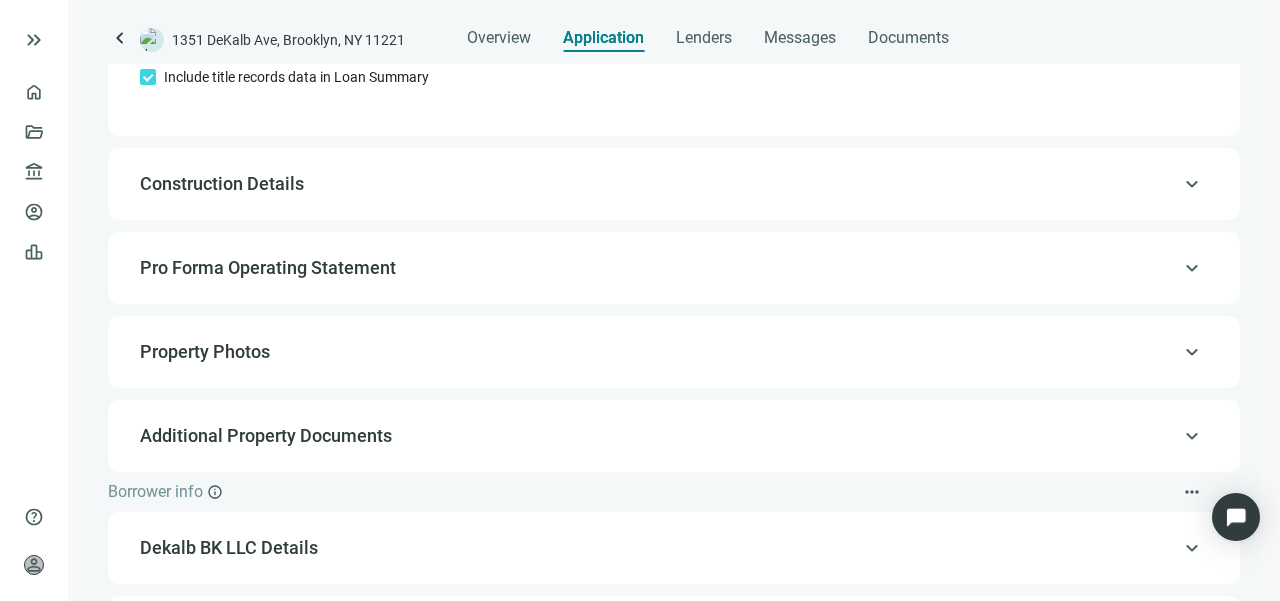 click on "Construction Details" at bounding box center (222, 183) 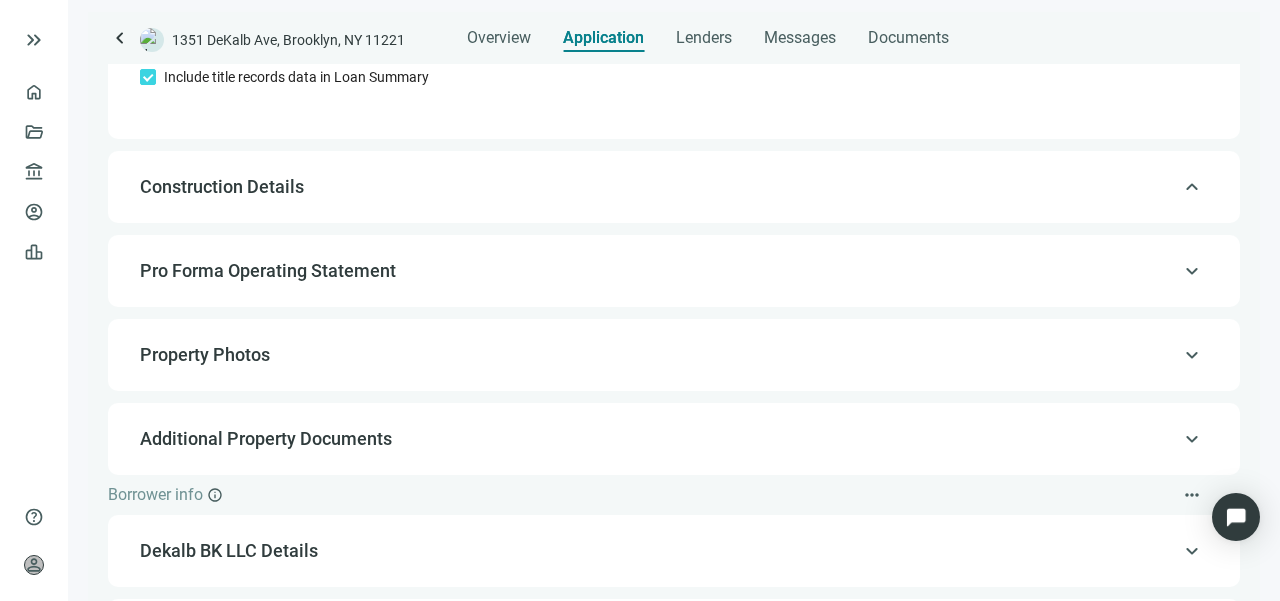 type on "**********" 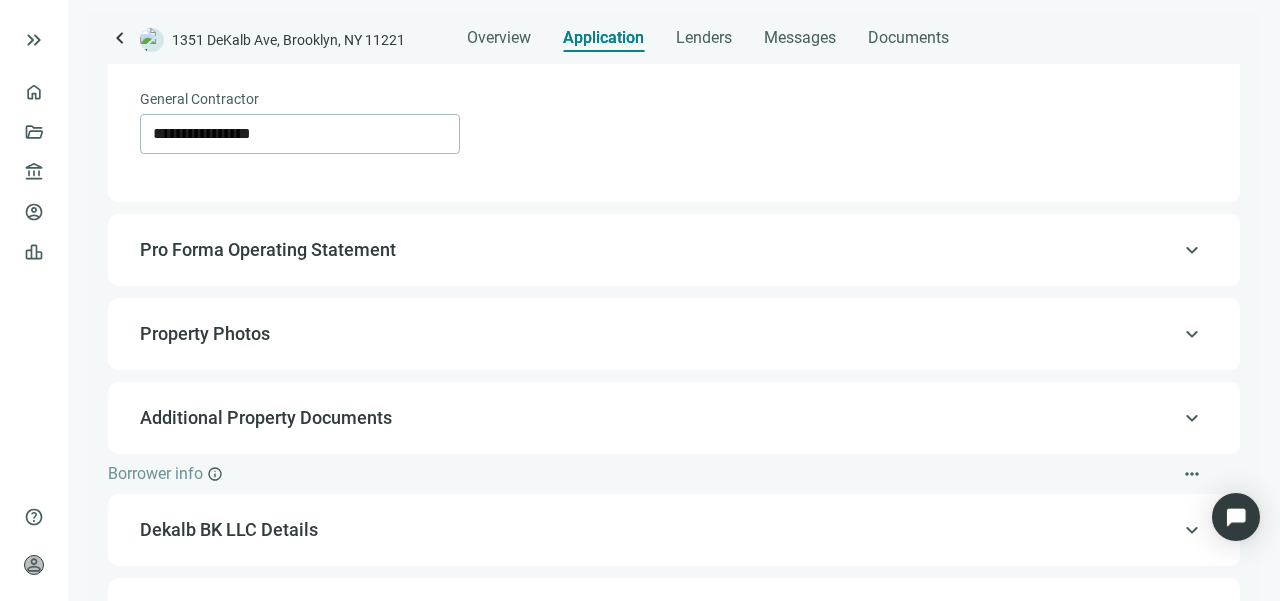 scroll, scrollTop: 1283, scrollLeft: 0, axis: vertical 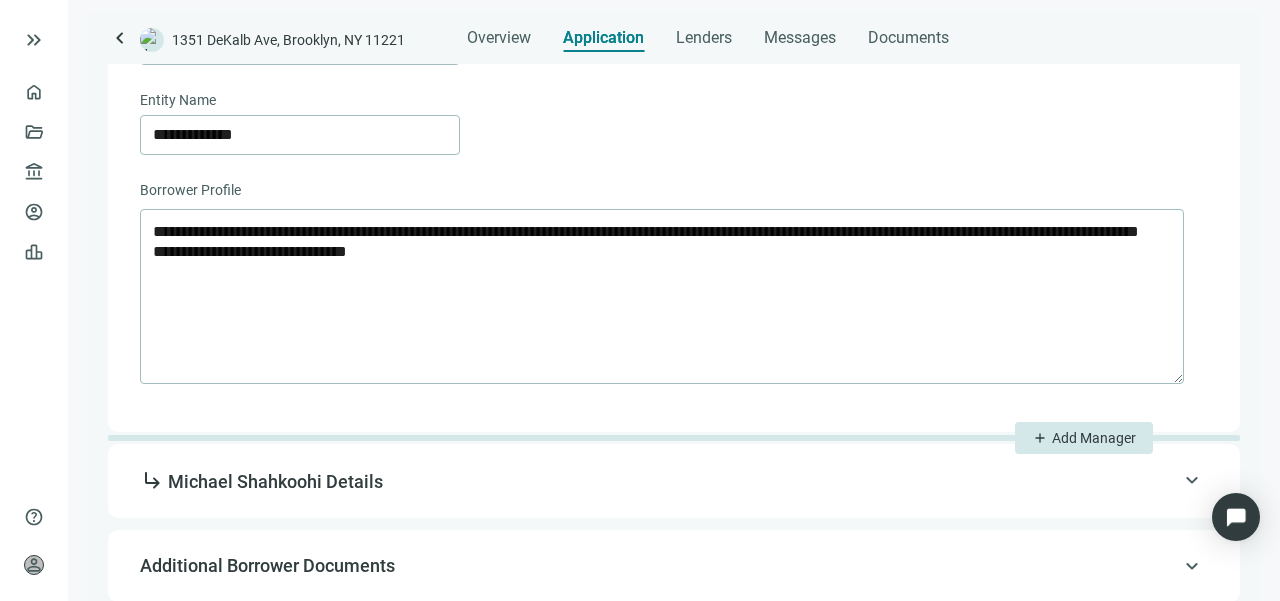 click on "Additional Borrower Documents" at bounding box center [267, 565] 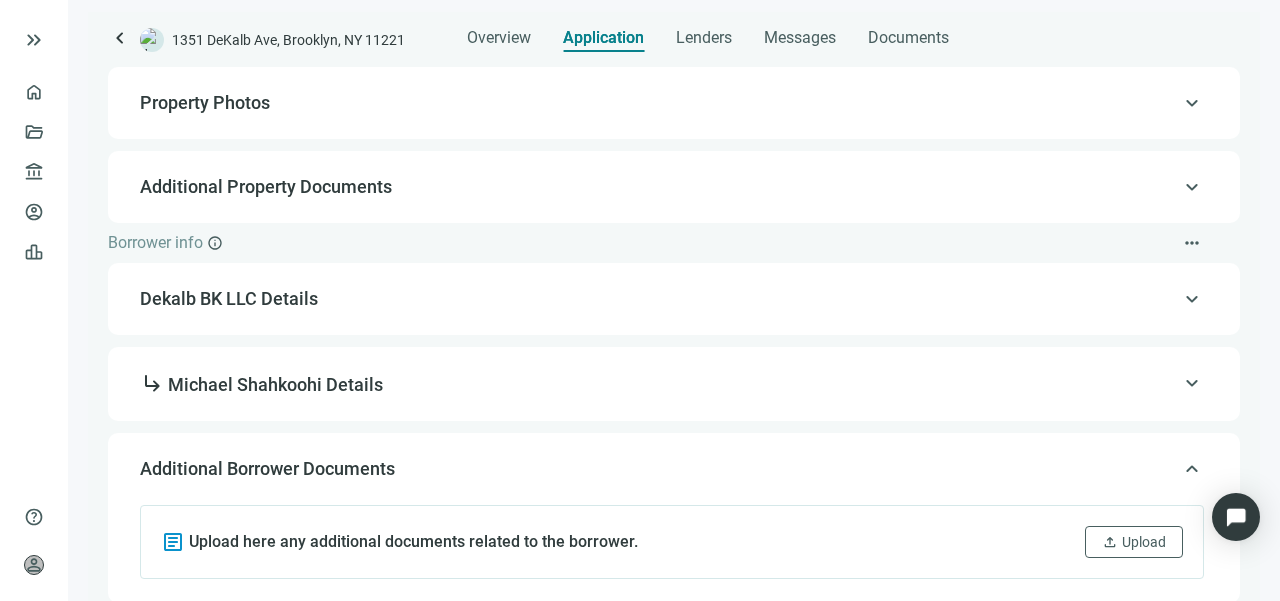 scroll, scrollTop: 0, scrollLeft: 0, axis: both 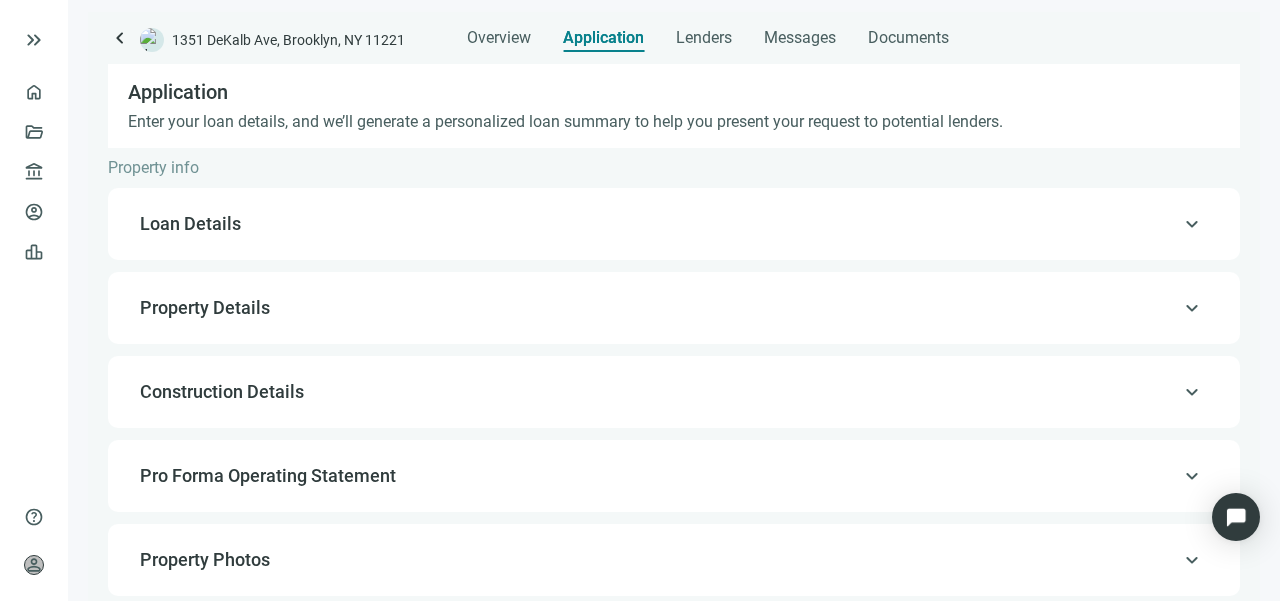 click on "Loan Details" at bounding box center (190, 223) 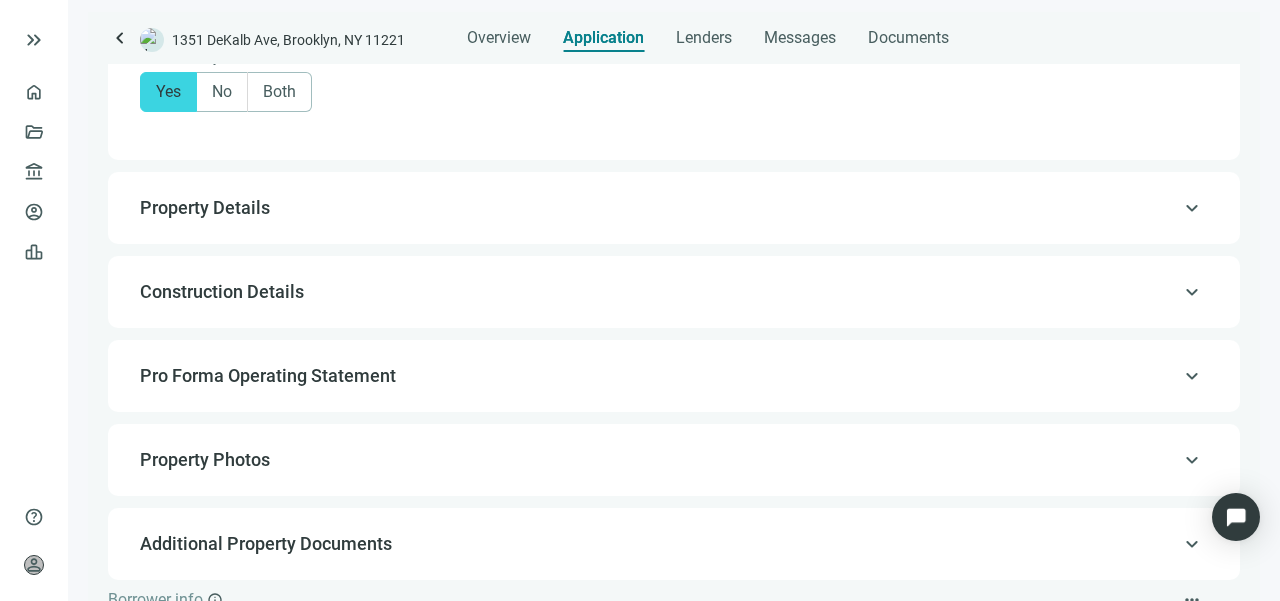 scroll, scrollTop: 1857, scrollLeft: 0, axis: vertical 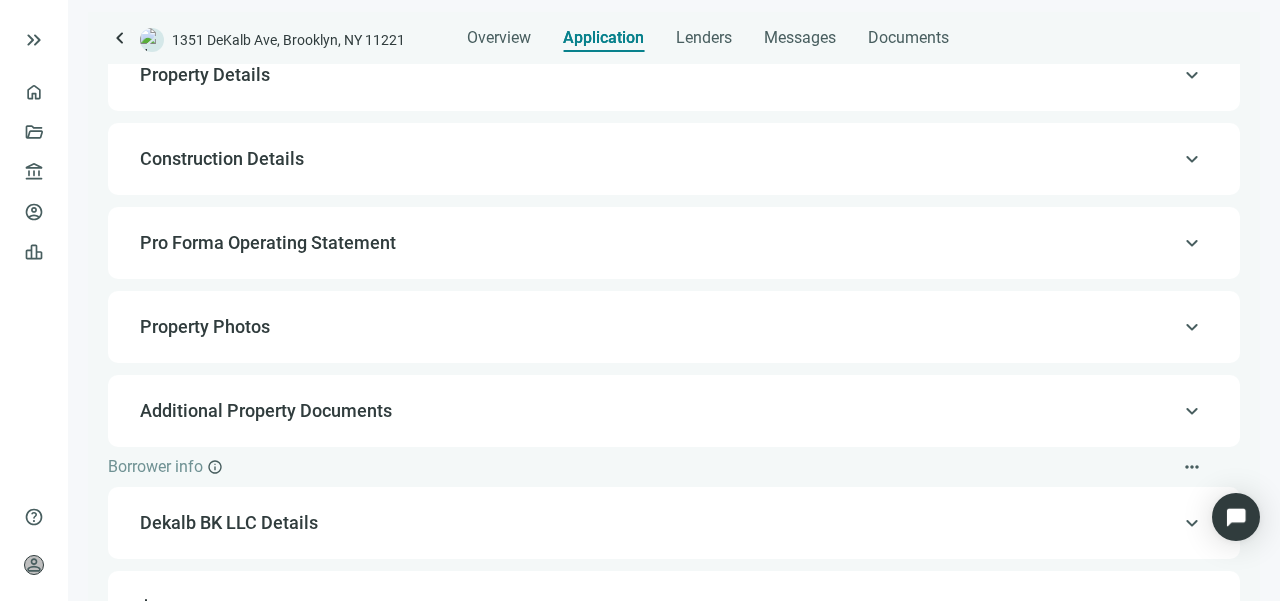 click on "Pro Forma Operating Statement" at bounding box center [268, 242] 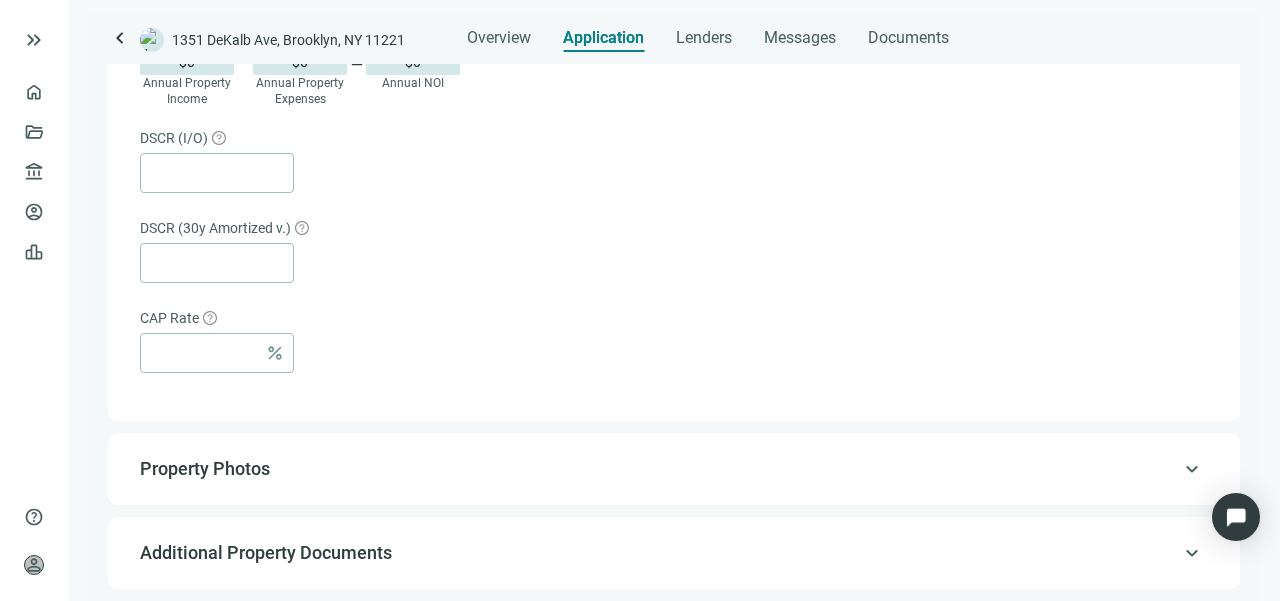 scroll, scrollTop: 1442, scrollLeft: 0, axis: vertical 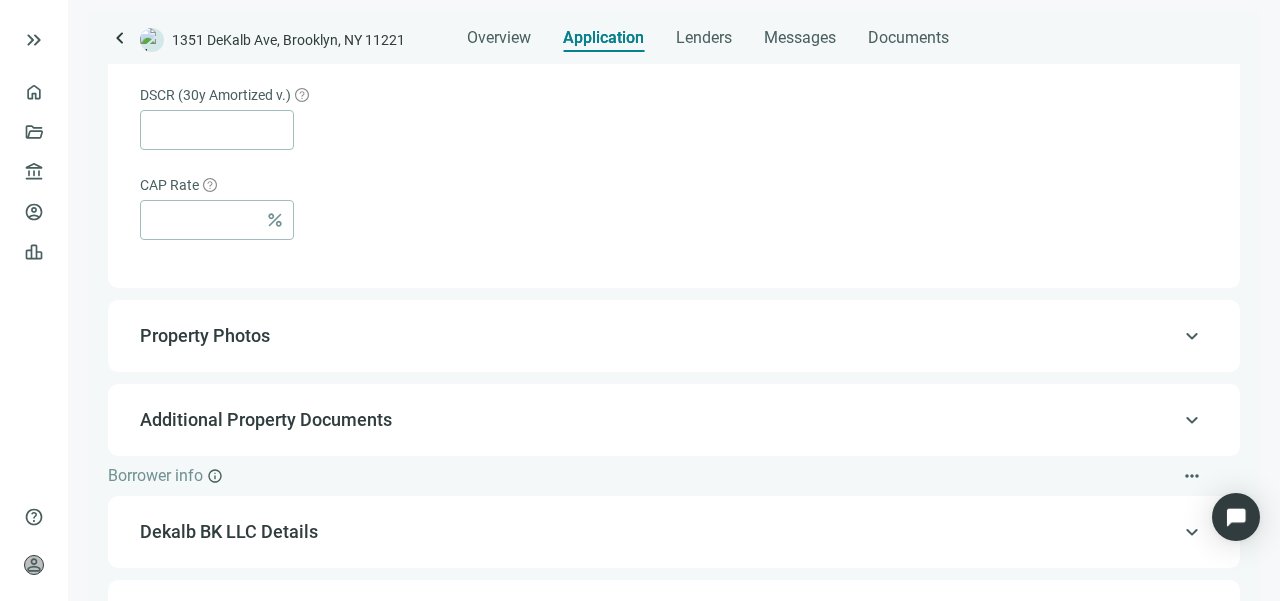 click on "Property Photos" at bounding box center (205, 335) 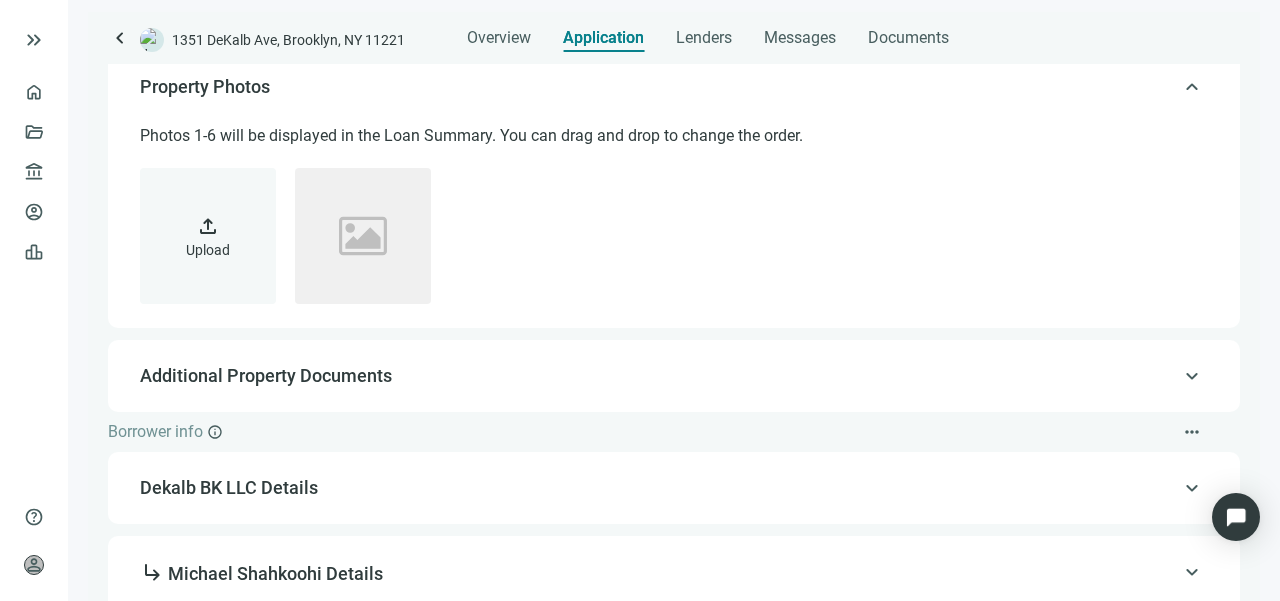 scroll, scrollTop: 460, scrollLeft: 0, axis: vertical 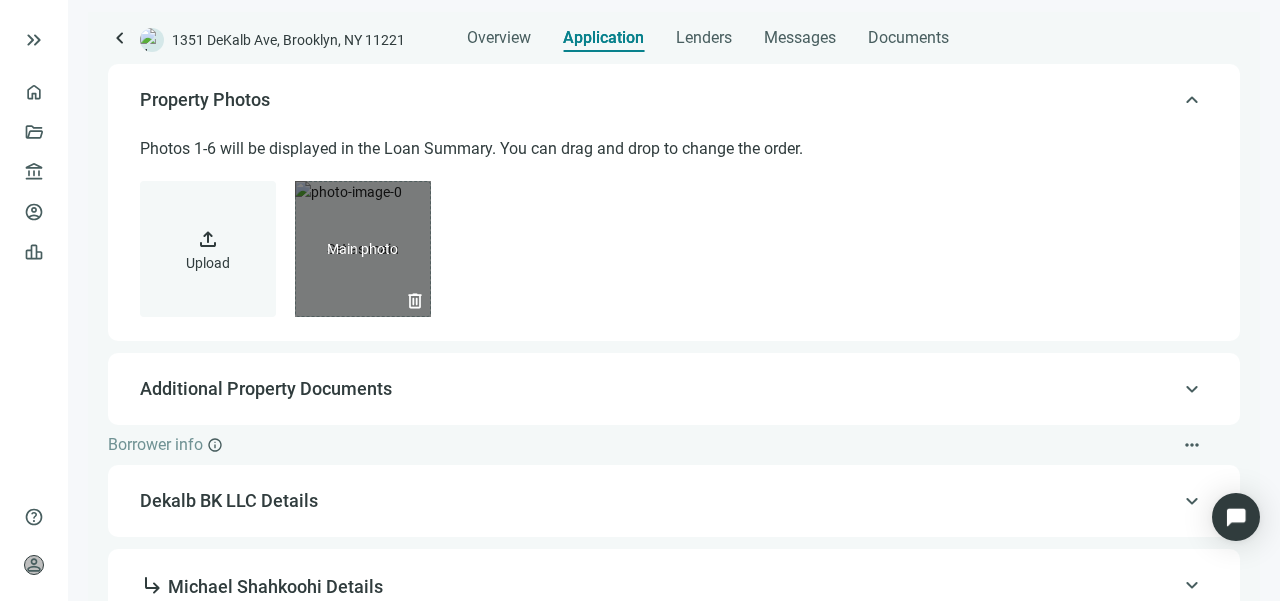 click on "delete" at bounding box center [363, 249] 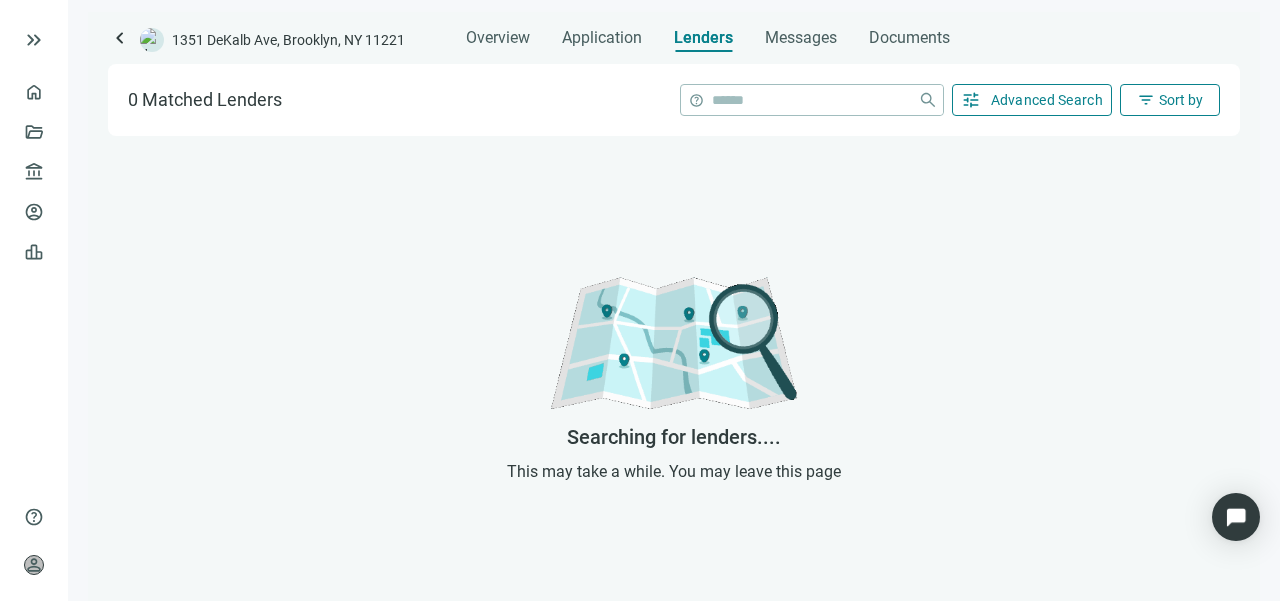 scroll, scrollTop: 0, scrollLeft: 0, axis: both 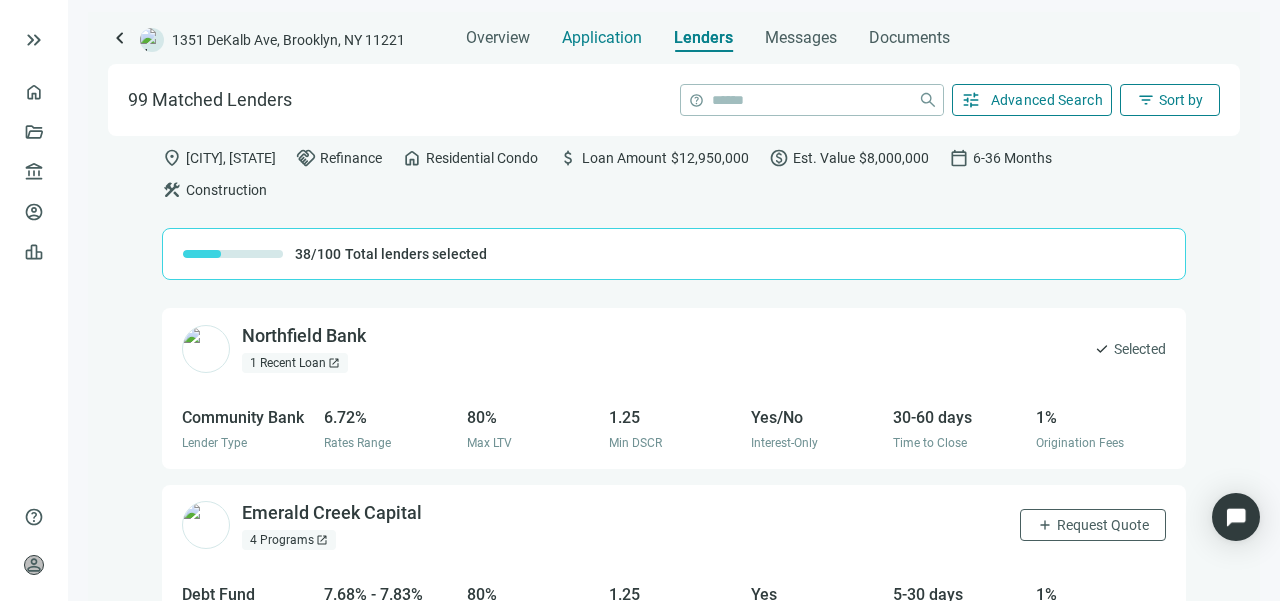 click on "Application" at bounding box center [602, 38] 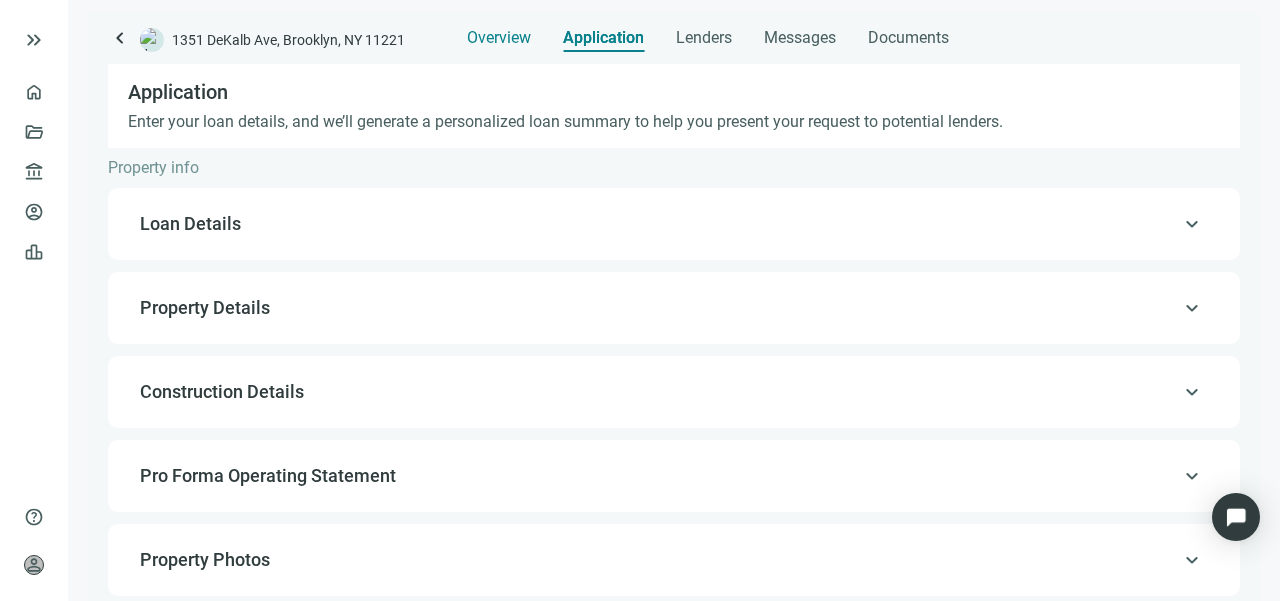 click on "Overview" at bounding box center (499, 38) 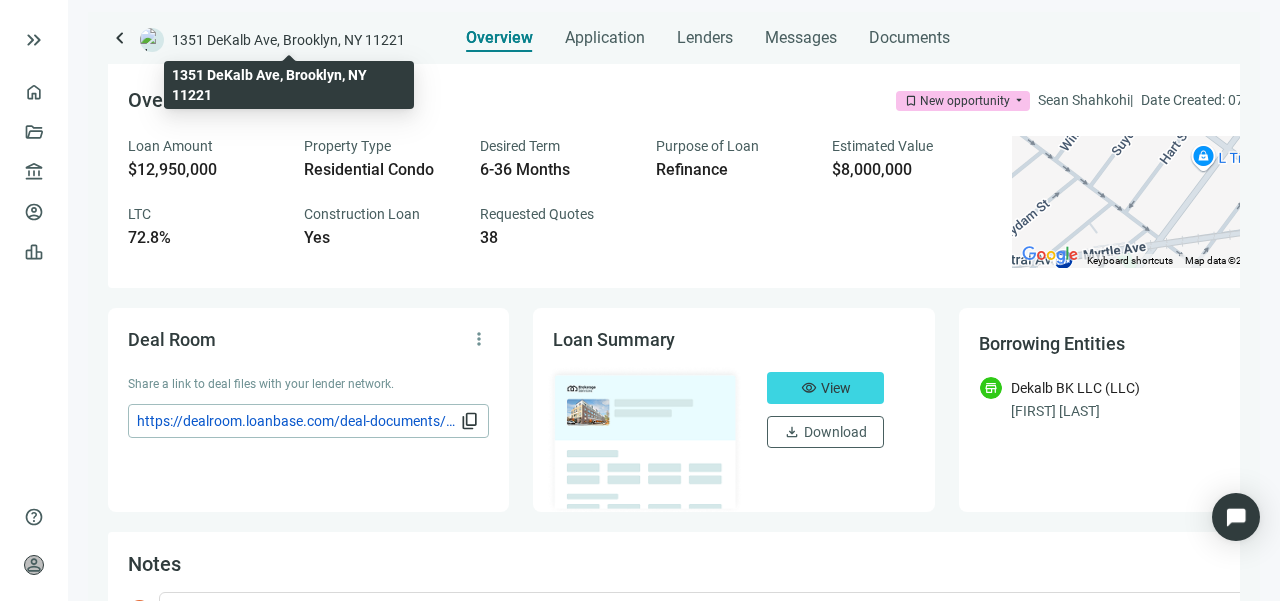 click on "1351 DeKalb Ave, Brooklyn, NY 11221" at bounding box center (288, 40) 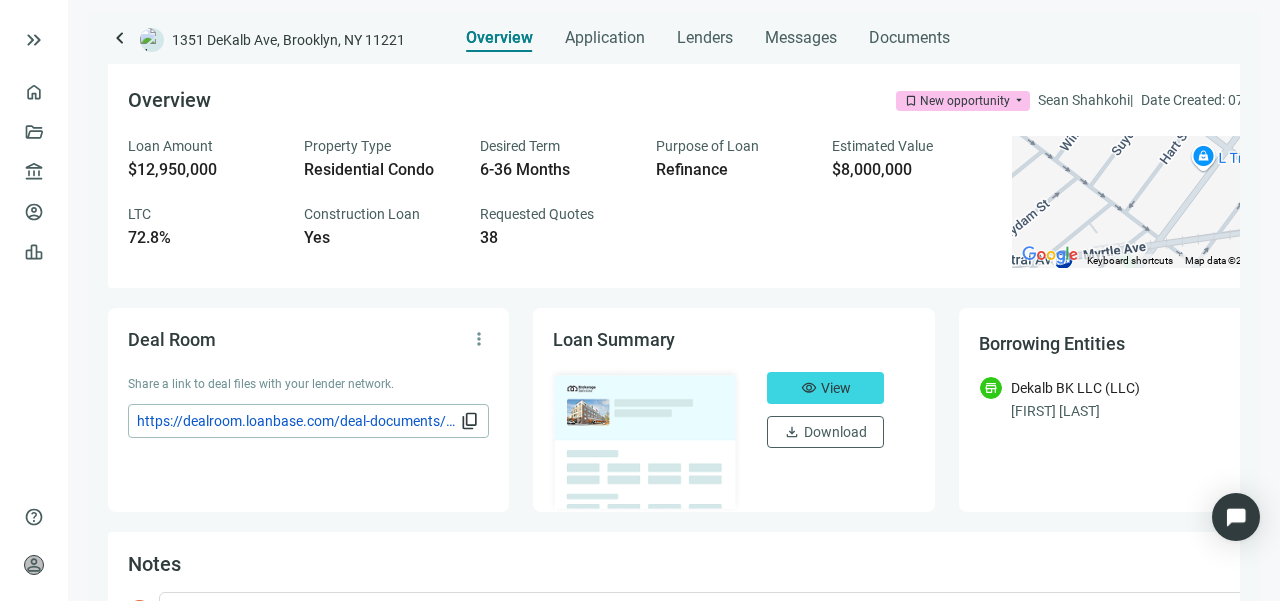 click at bounding box center (152, 40) 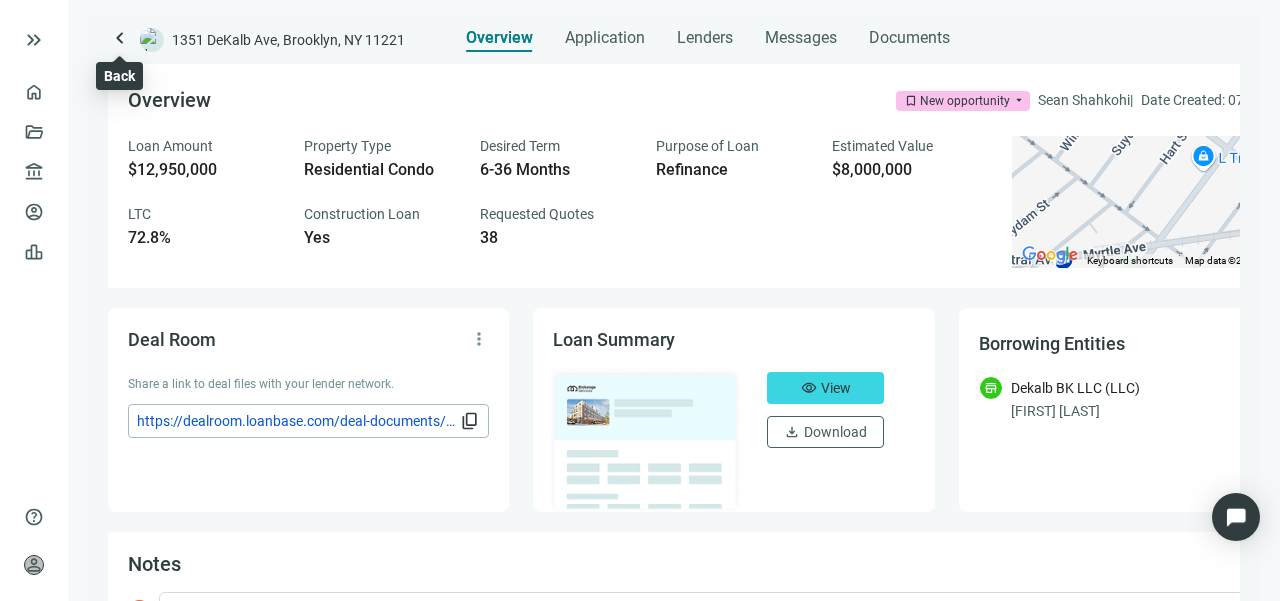 click on "keyboard_arrow_left" at bounding box center [120, 38] 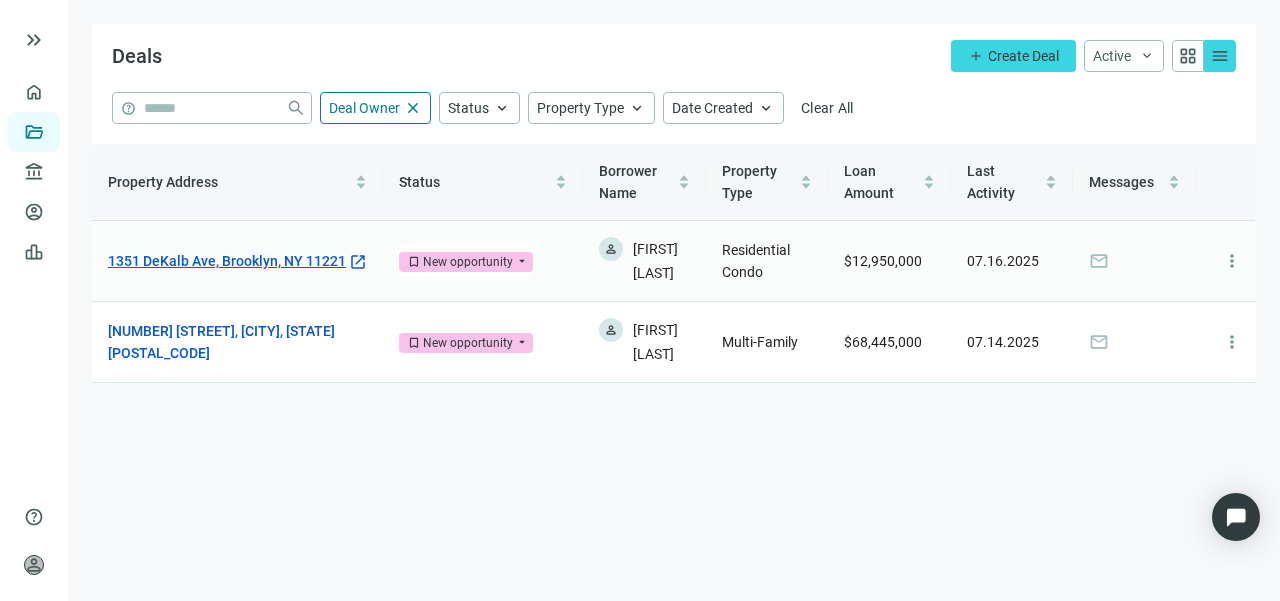 click on "1351 DeKalb Ave, Brooklyn, NY 11221" at bounding box center [227, 261] 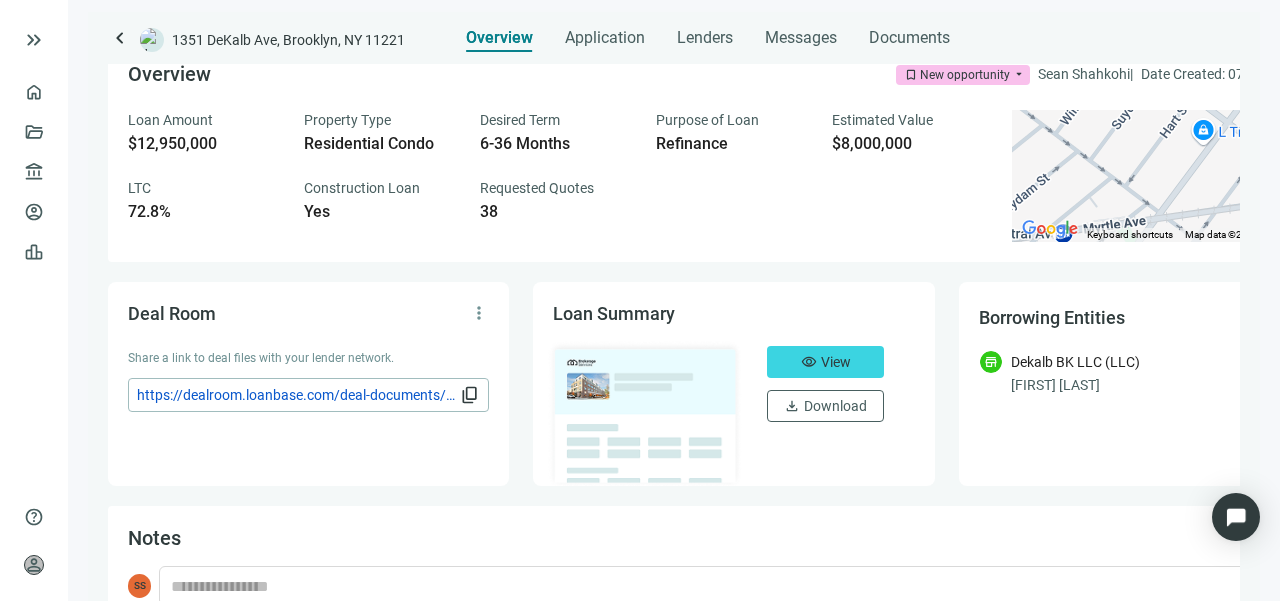 scroll, scrollTop: 0, scrollLeft: 0, axis: both 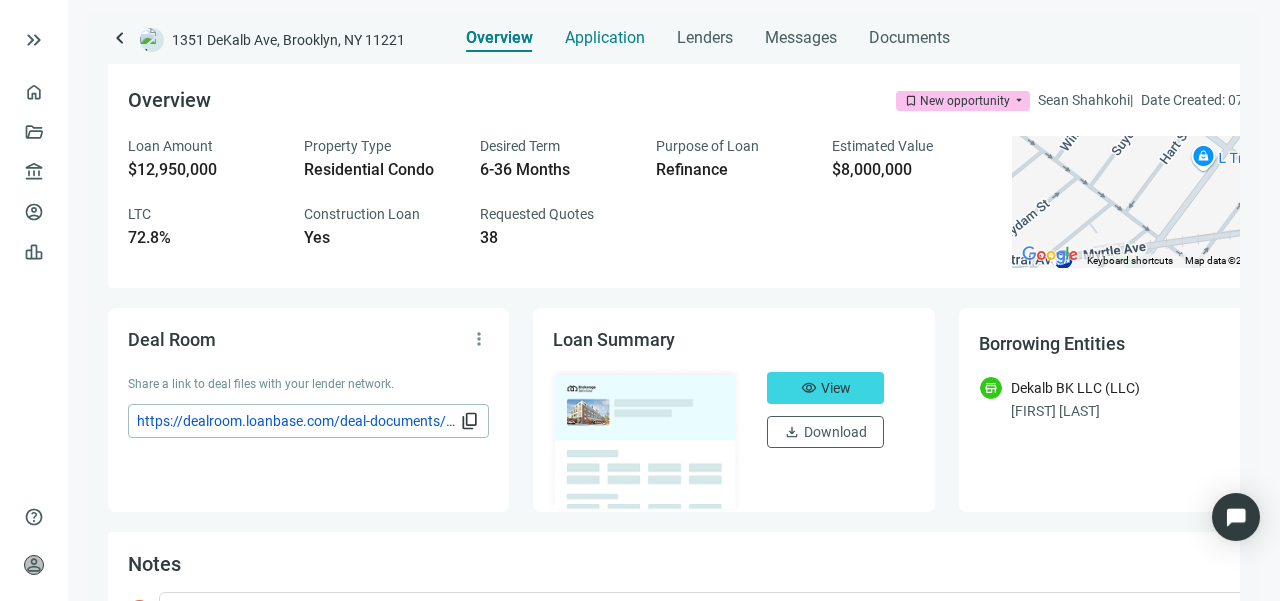 click on "Application" at bounding box center [605, 38] 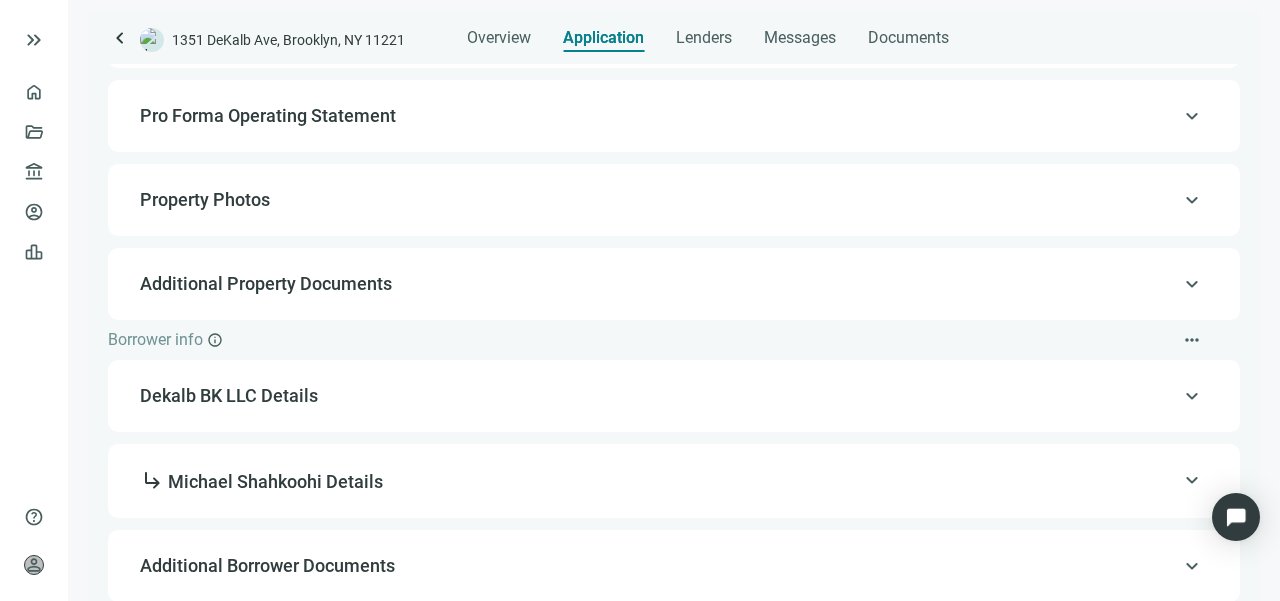 scroll, scrollTop: 226, scrollLeft: 0, axis: vertical 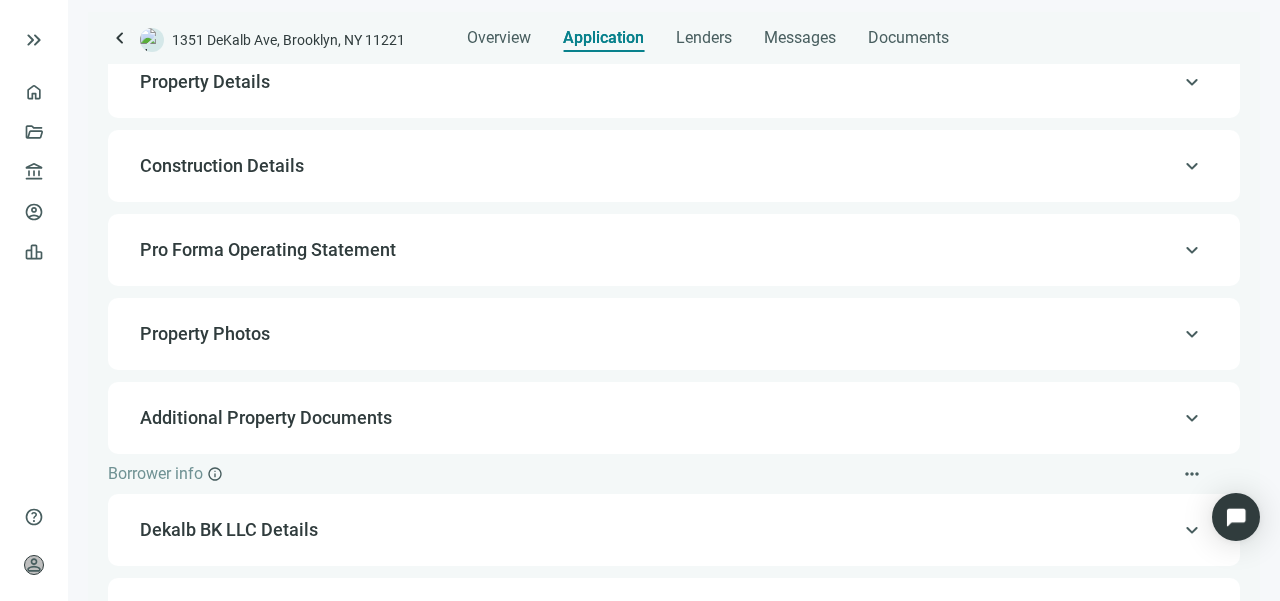 click on "Property Photos" at bounding box center [672, 334] 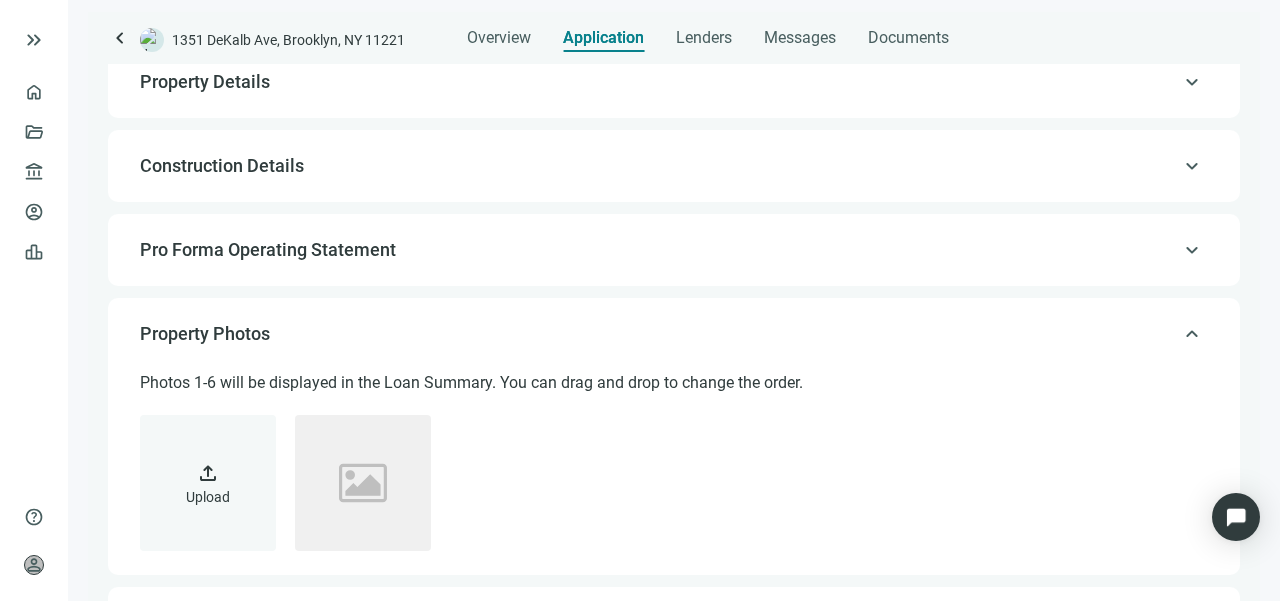 scroll, scrollTop: 565, scrollLeft: 0, axis: vertical 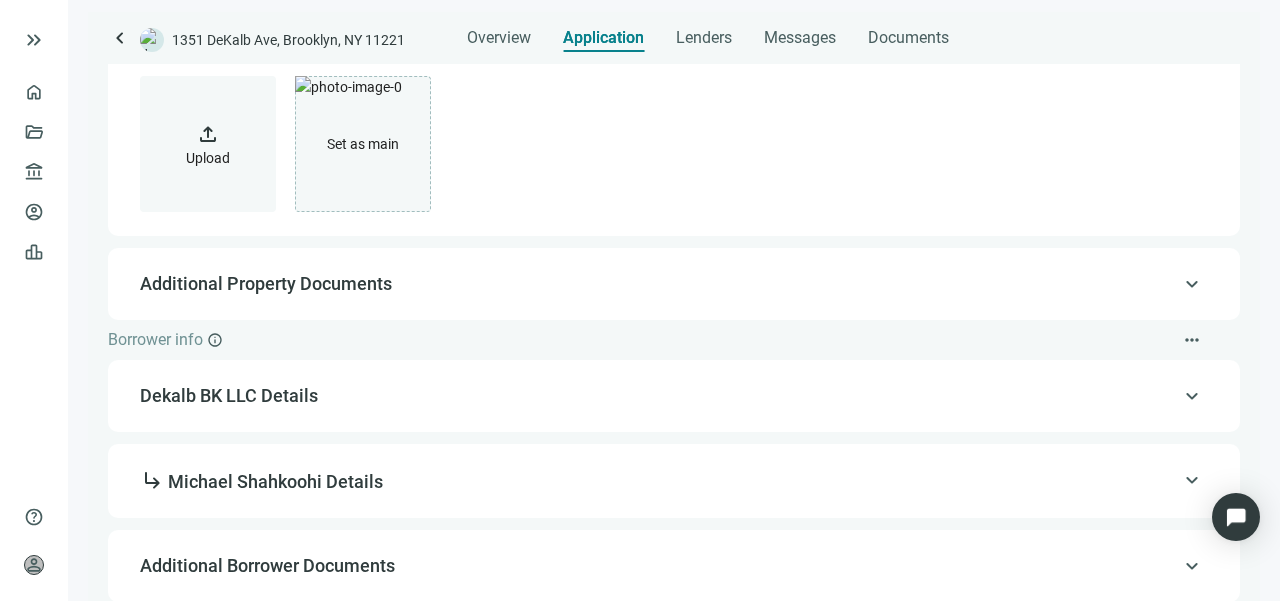 click on "upload Upload" at bounding box center [208, 144] 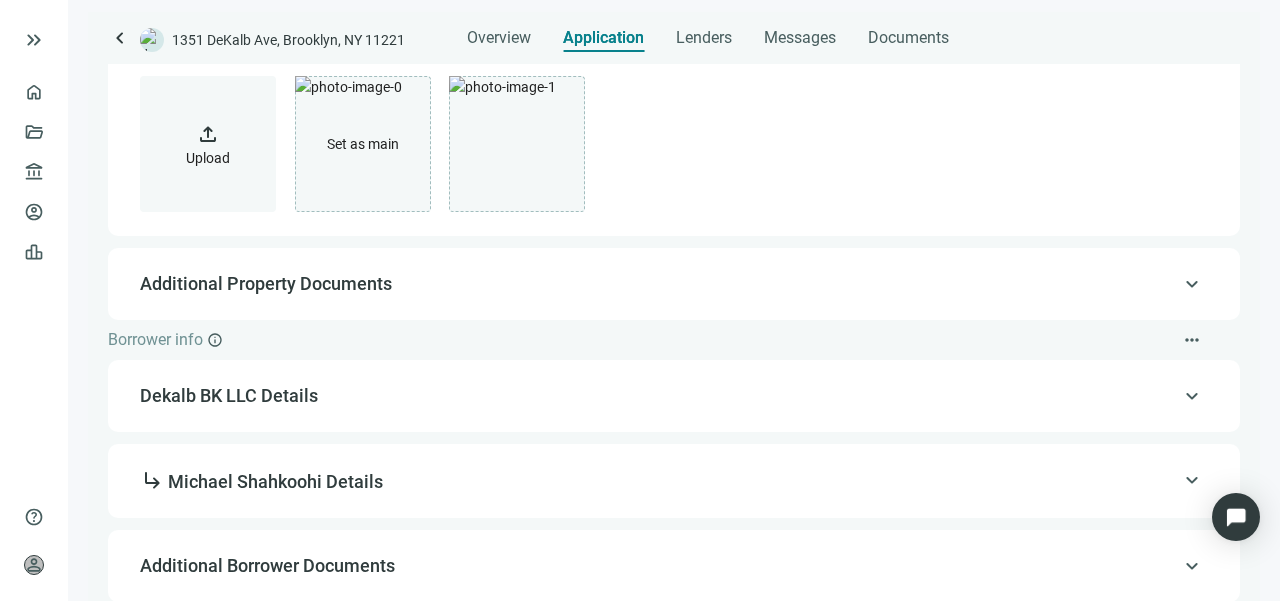 click on "upload Upload" at bounding box center (208, 144) 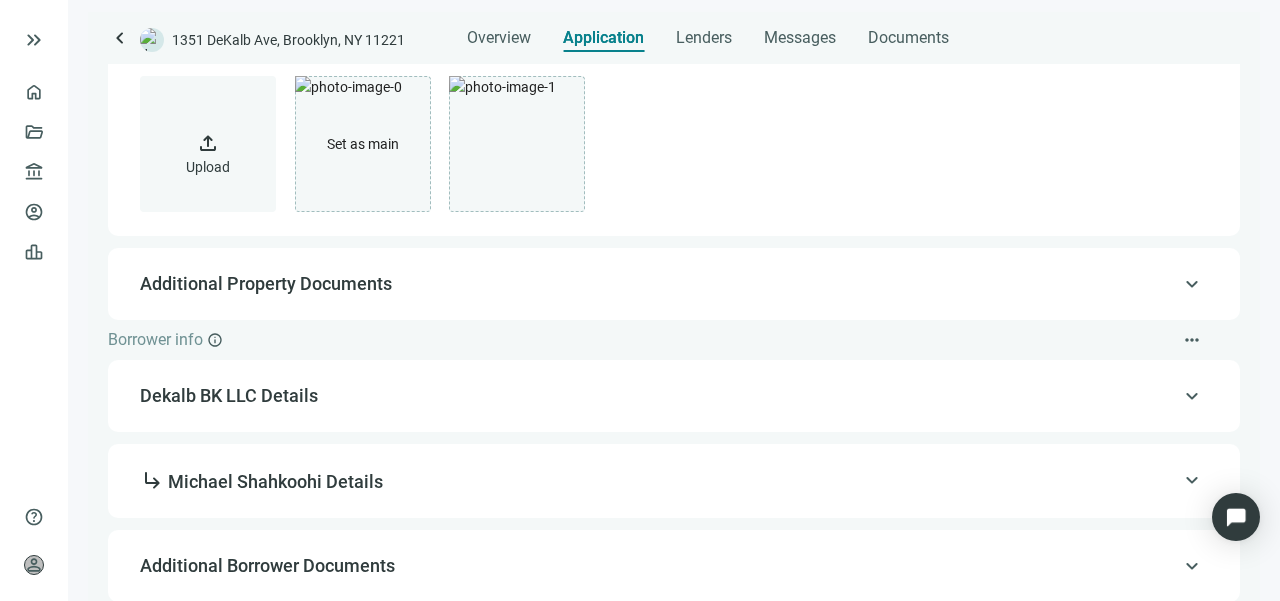 scroll, scrollTop: 432, scrollLeft: 0, axis: vertical 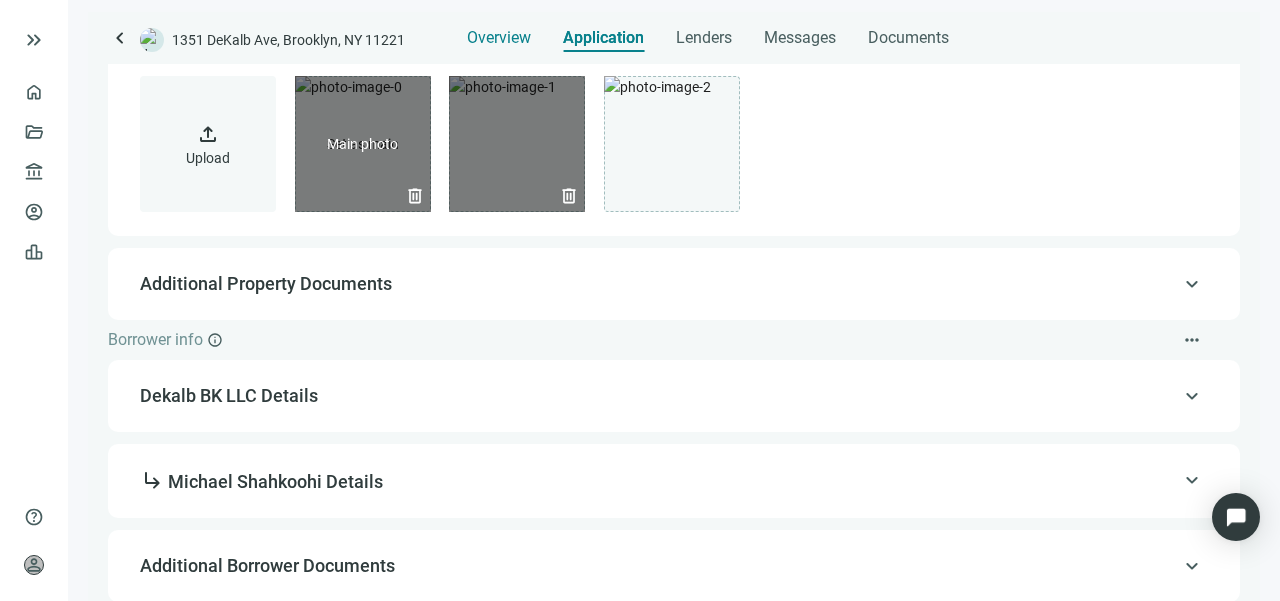 click on "Overview" at bounding box center (499, 38) 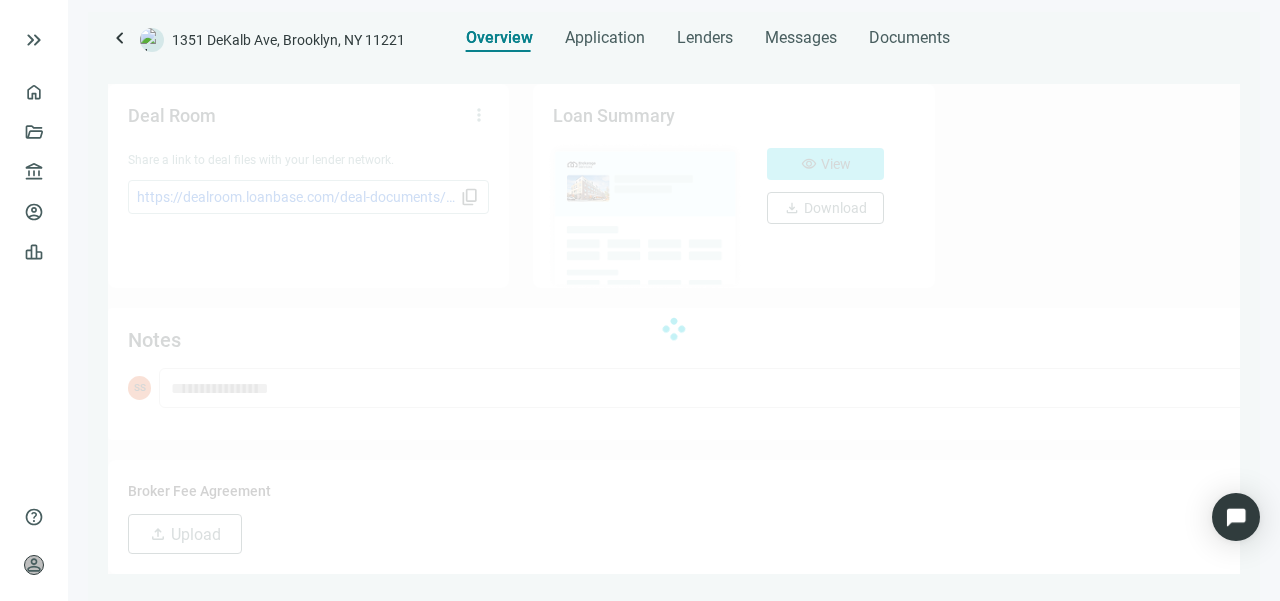 scroll, scrollTop: 0, scrollLeft: 0, axis: both 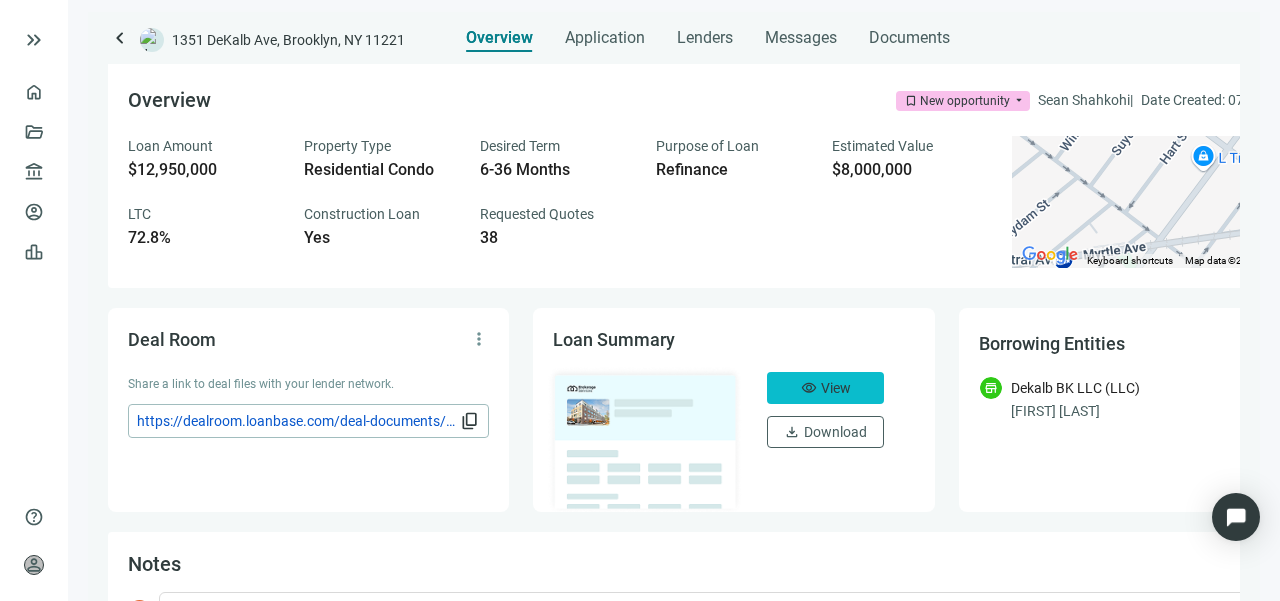 click on "visibility View" at bounding box center [825, 388] 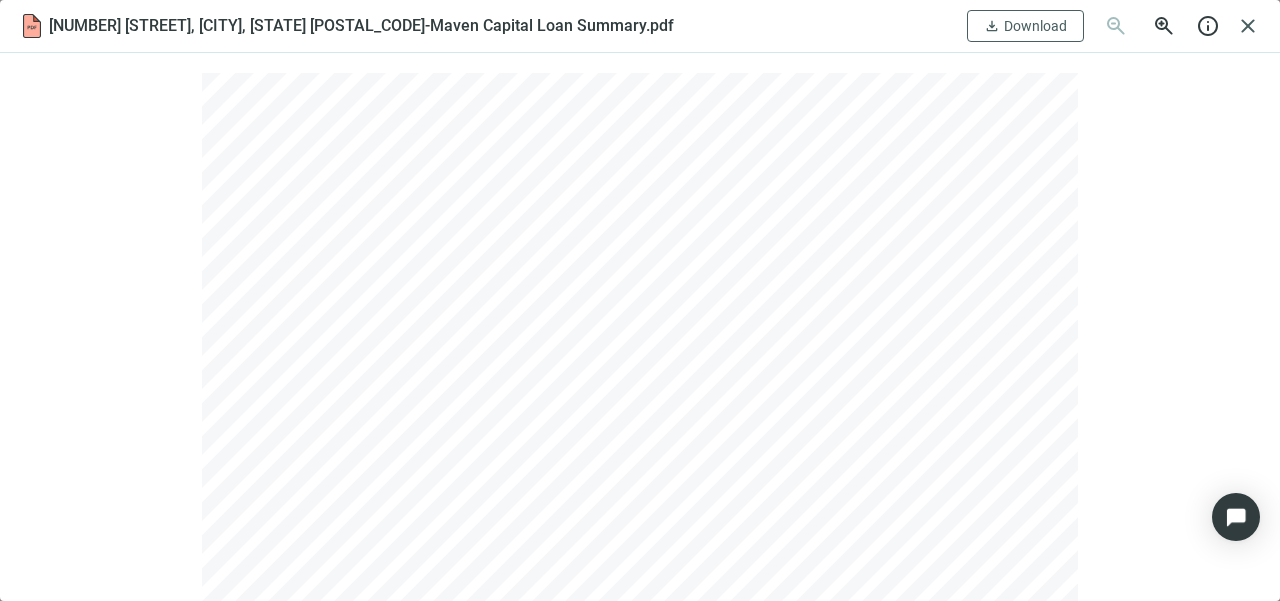 click on "[NUMBER] [STREET], [CITY], [STATE] [POSTAL_CODE]-Maven Capital Loan Summary.pdf download Download zoom_out zoom_in info close" at bounding box center [640, 26] 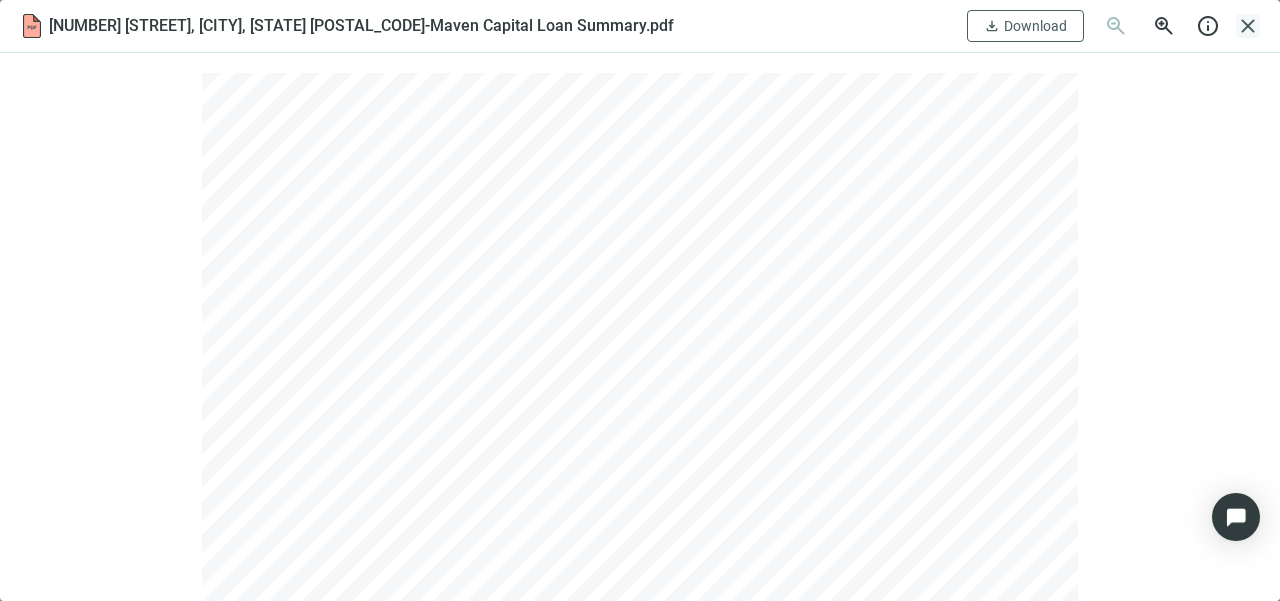 click on "close" at bounding box center [1248, 26] 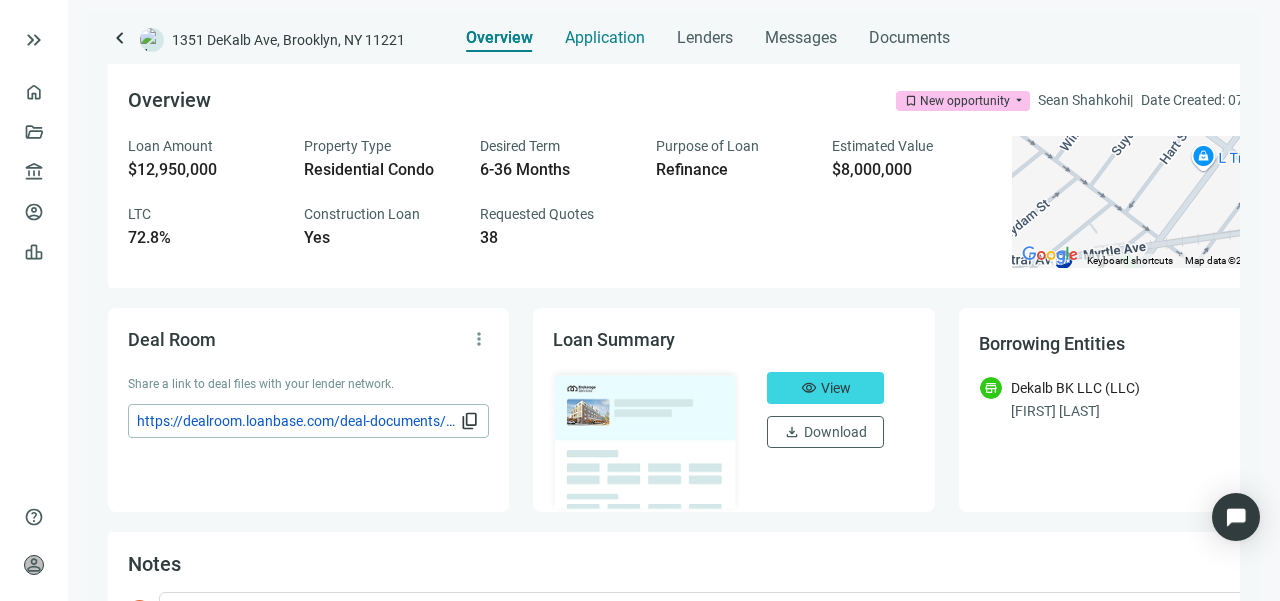 click on "keyboard_arrow_left [NUMBER] [STREET], [CITY], [STATE] Overview Application Lenders Messages Documents Overview bookmark New opportunity arrow_drop_down [FIRST] [LAST]  | Date Created: [DATE] more_vert Loan Amount $12,950,000 Property Type Residential Condo Desired Term 6-36 Months Purpose of Loan Refinance Estimated Value $8,000,000 LTC 72.8% Construction Loan Yes Requested Quotes 38 To navigate the map with touch gestures double-tap and hold your finger on the map, then drag the map. ← Move left → Move right ↑ Move up ↓ Move down + Zoom in - Zoom out Home Jump left by 75% End Jump right by 75% Page Up Jump up by 75% Page Down Jump down by 75% To activate drag with keyboard, press Alt + Enter. Once in keyboard drag state, use the arrow keys to move the marker. To complete the drag, press the Enter key. To cancel, press Escape. Keyboard shortcuts Map Data Map data ©2025 Google Map data ©2025 Google 100 m  Click to toggle between metric and imperial units Terms Report a map error Deal Room View" at bounding box center (674, 306) 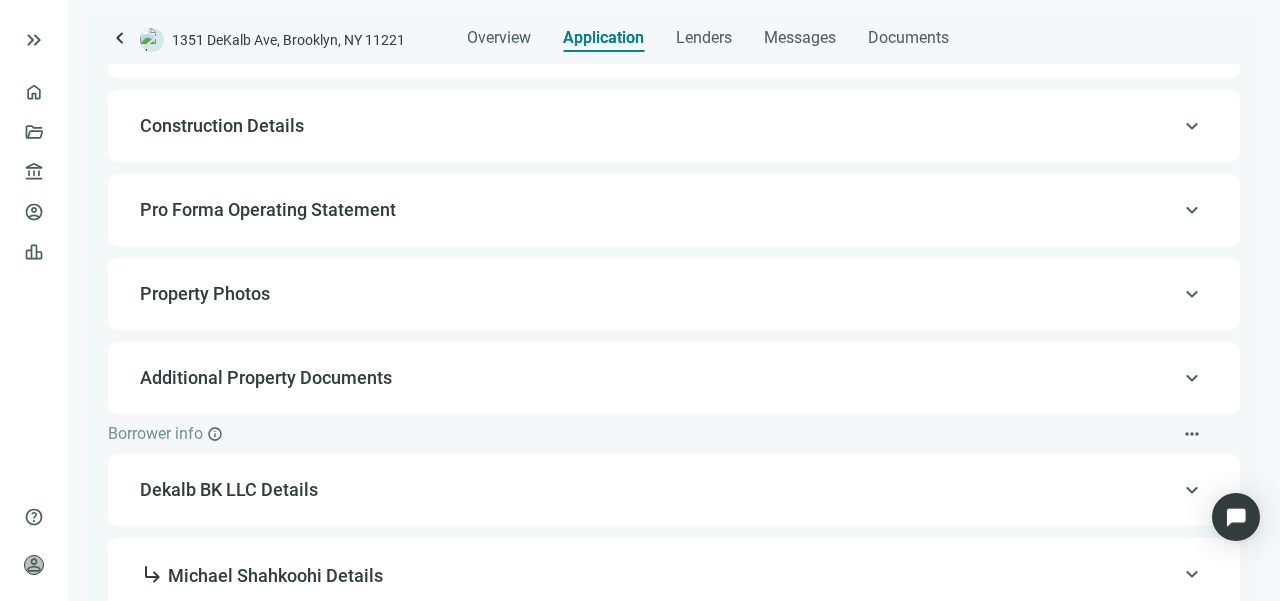scroll, scrollTop: 360, scrollLeft: 0, axis: vertical 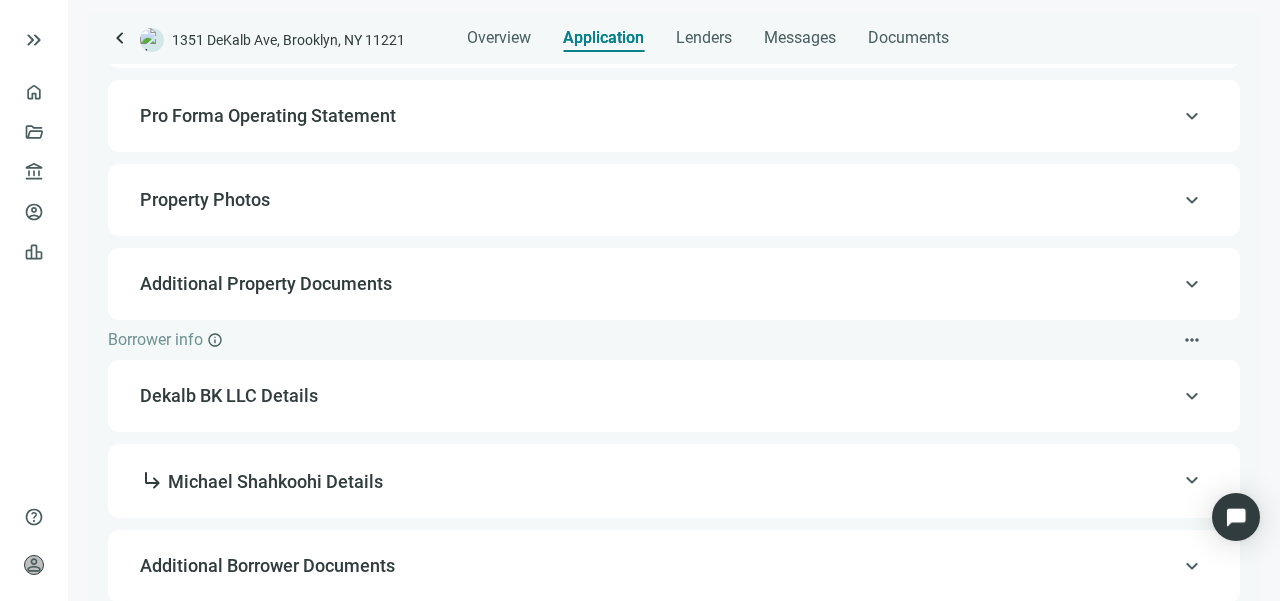 click on "keyboard_arrow_up Property Photos" at bounding box center (674, 200) 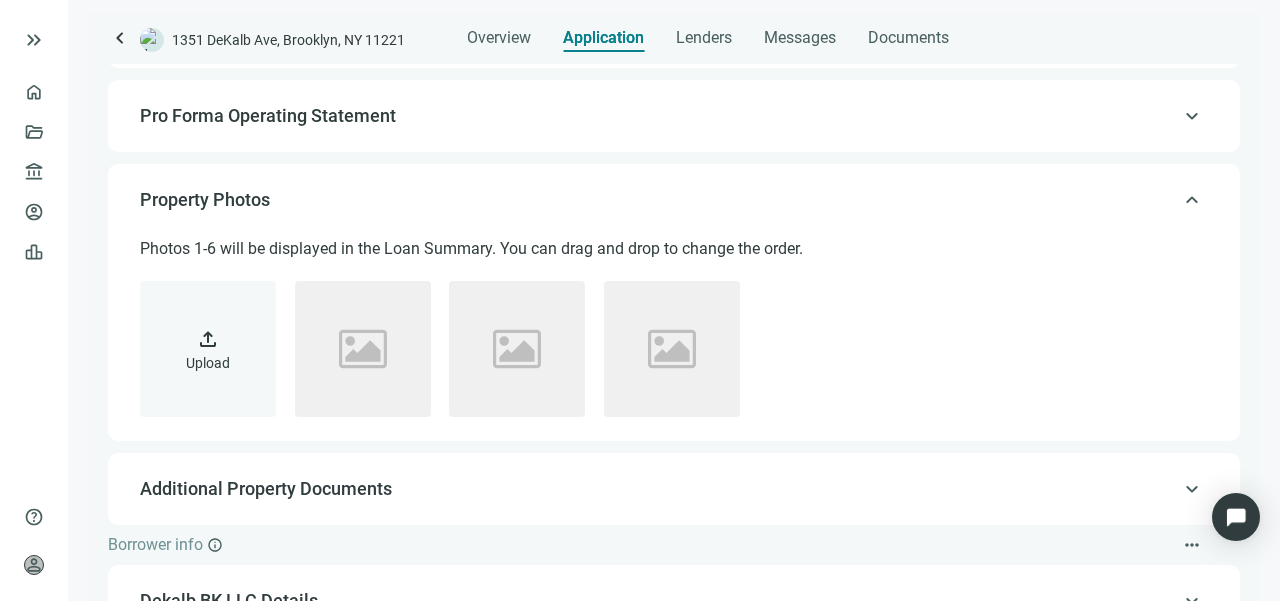 scroll, scrollTop: 565, scrollLeft: 0, axis: vertical 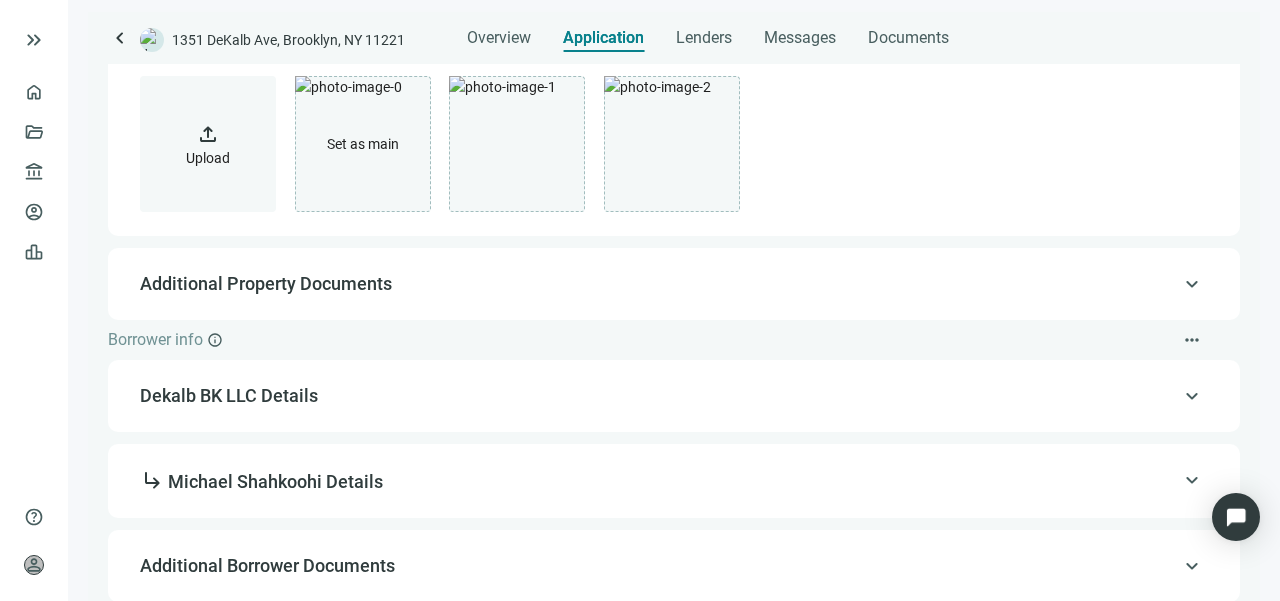 click on "Upload" at bounding box center (208, 158) 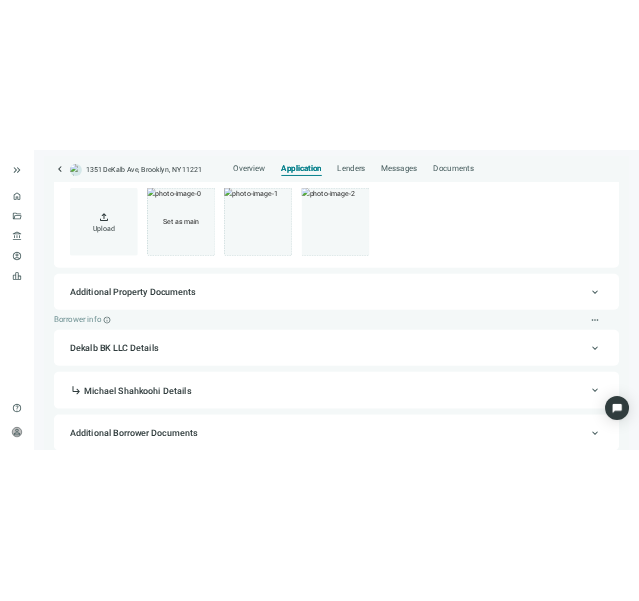 scroll, scrollTop: 432, scrollLeft: 0, axis: vertical 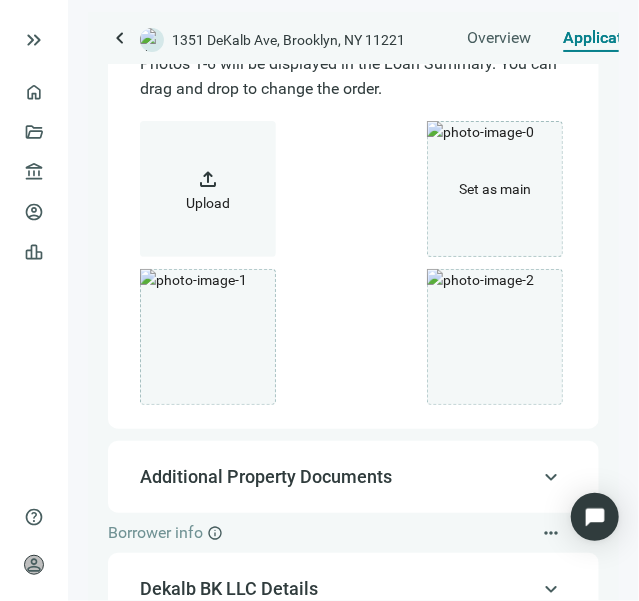 click on "upload Upload" at bounding box center (208, 189) 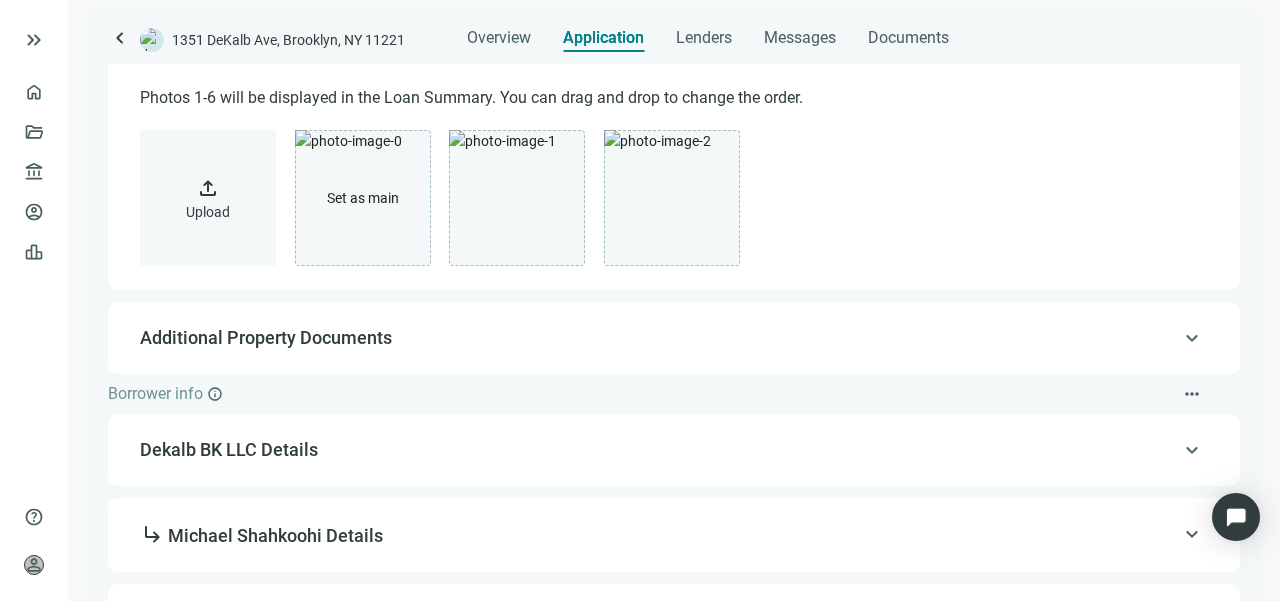 scroll, scrollTop: 471, scrollLeft: 0, axis: vertical 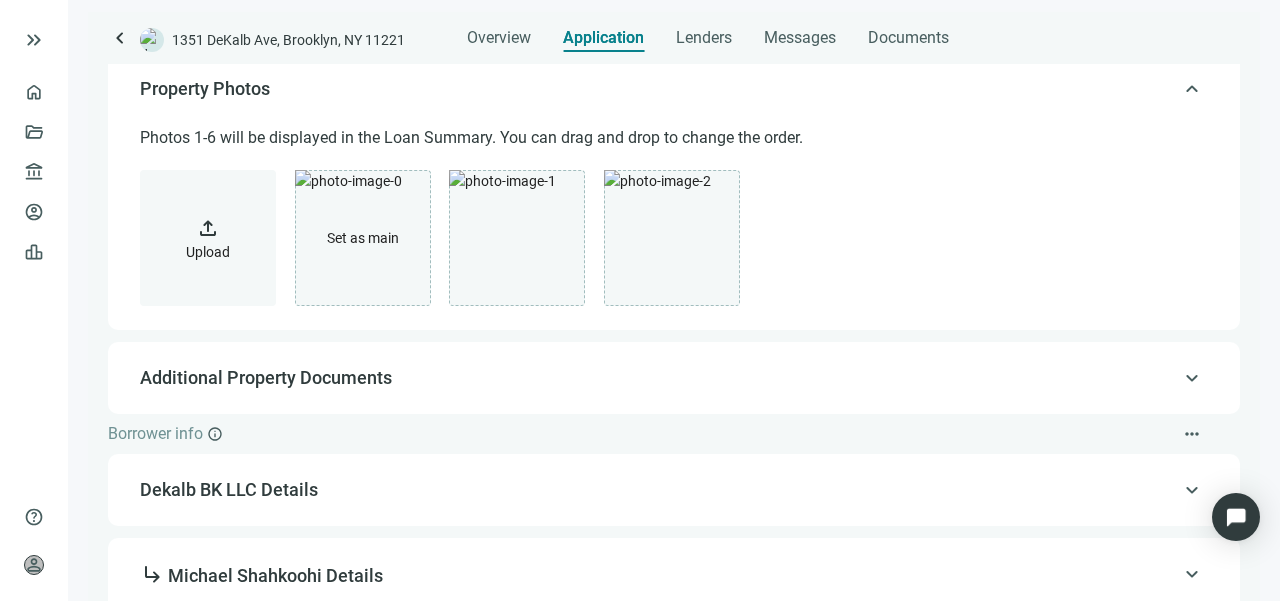 click on "upload Upload" at bounding box center (208, 238) 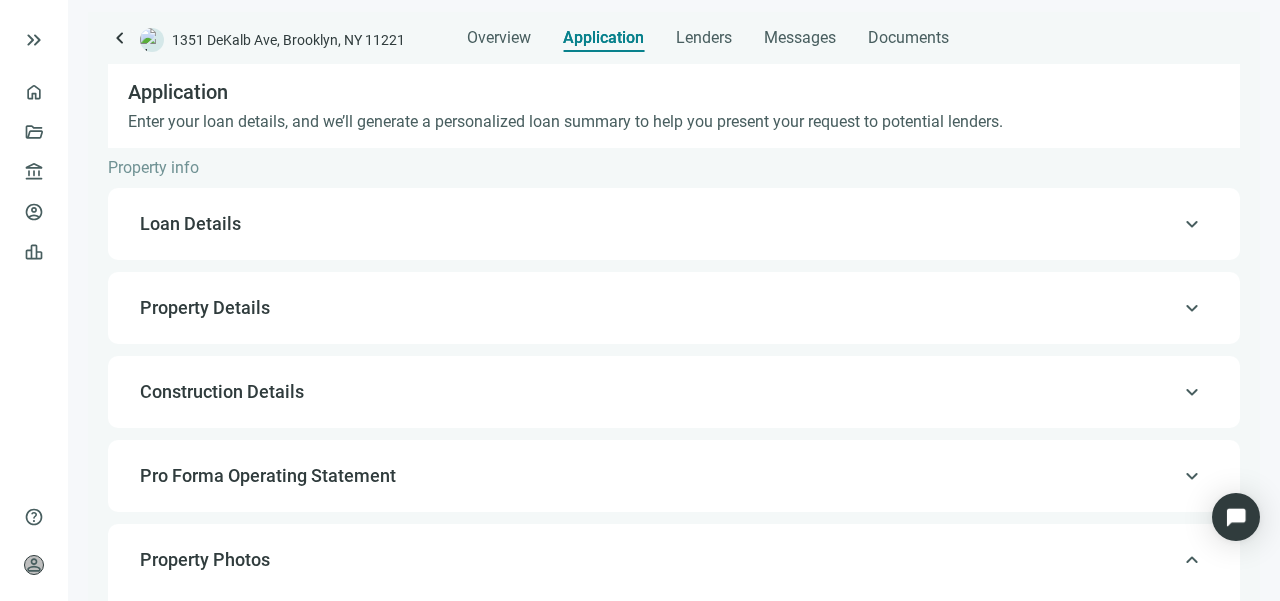 scroll, scrollTop: 565, scrollLeft: 0, axis: vertical 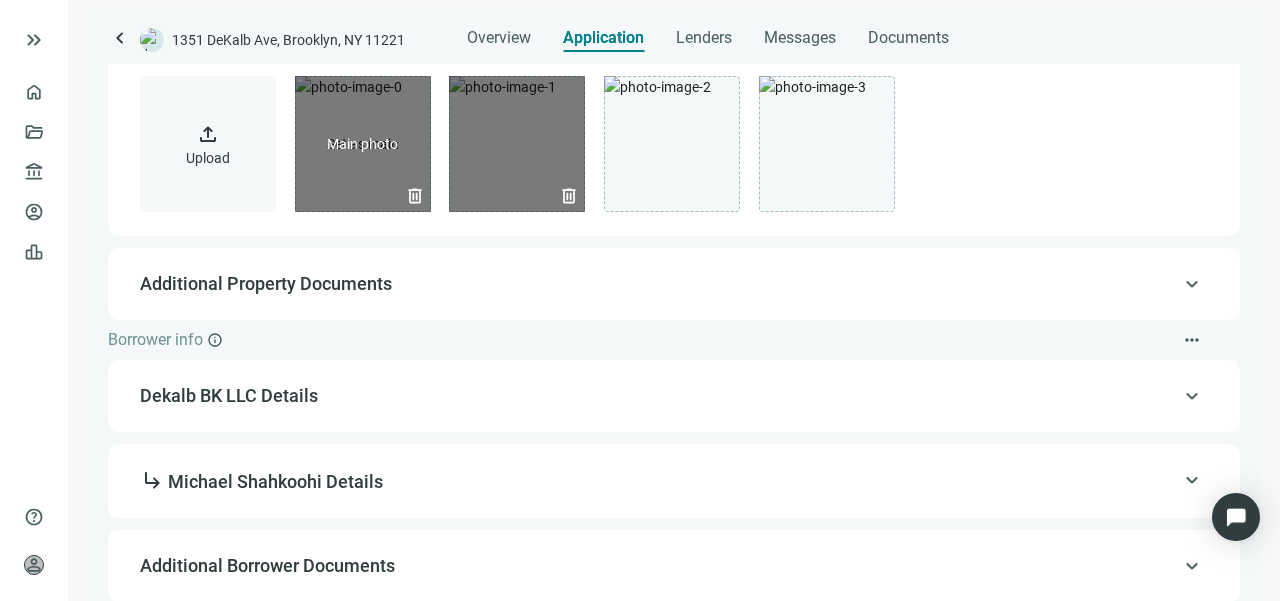 click on "delete" at bounding box center (569, 196) 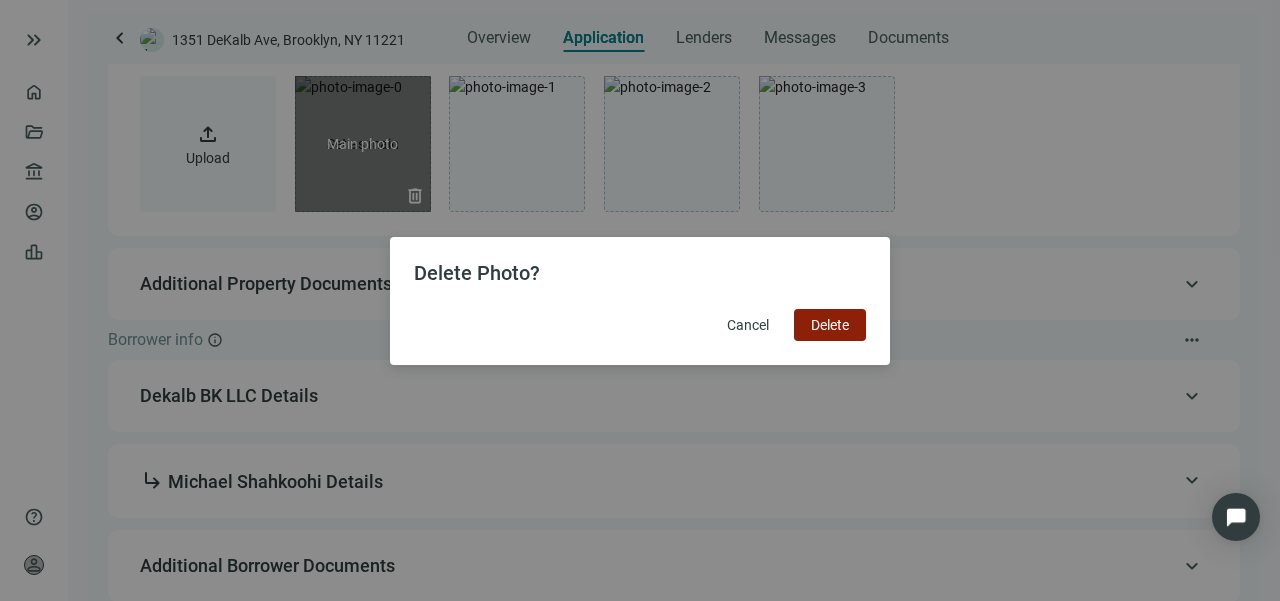 click on "Delete" at bounding box center (830, 325) 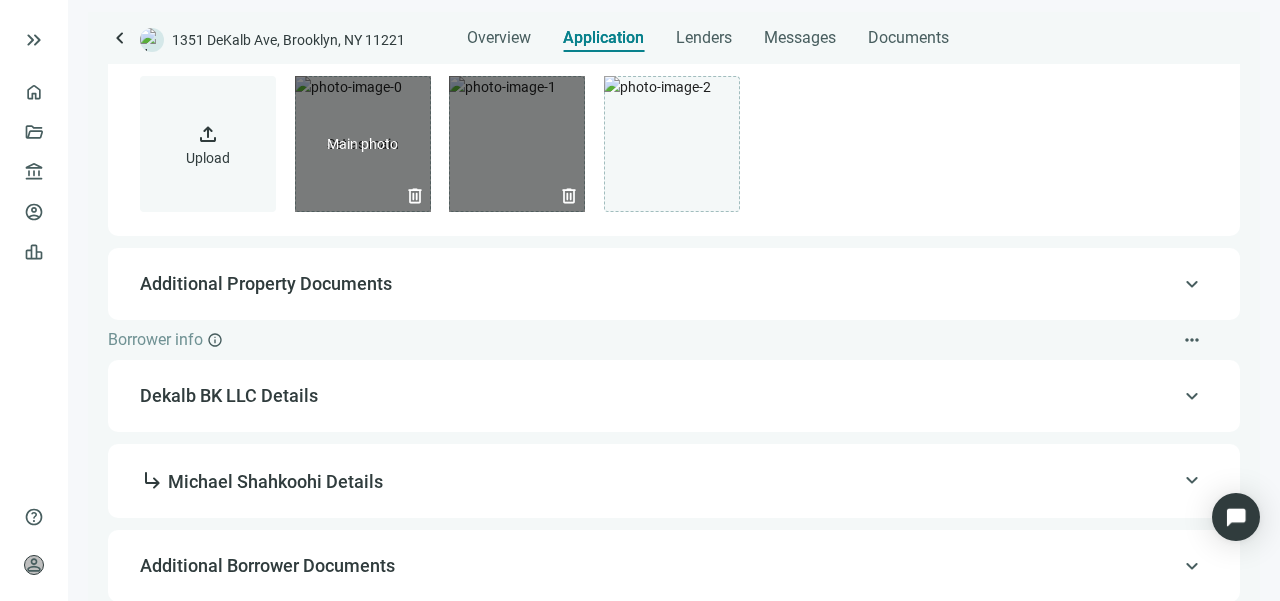 click on "delete" at bounding box center [569, 196] 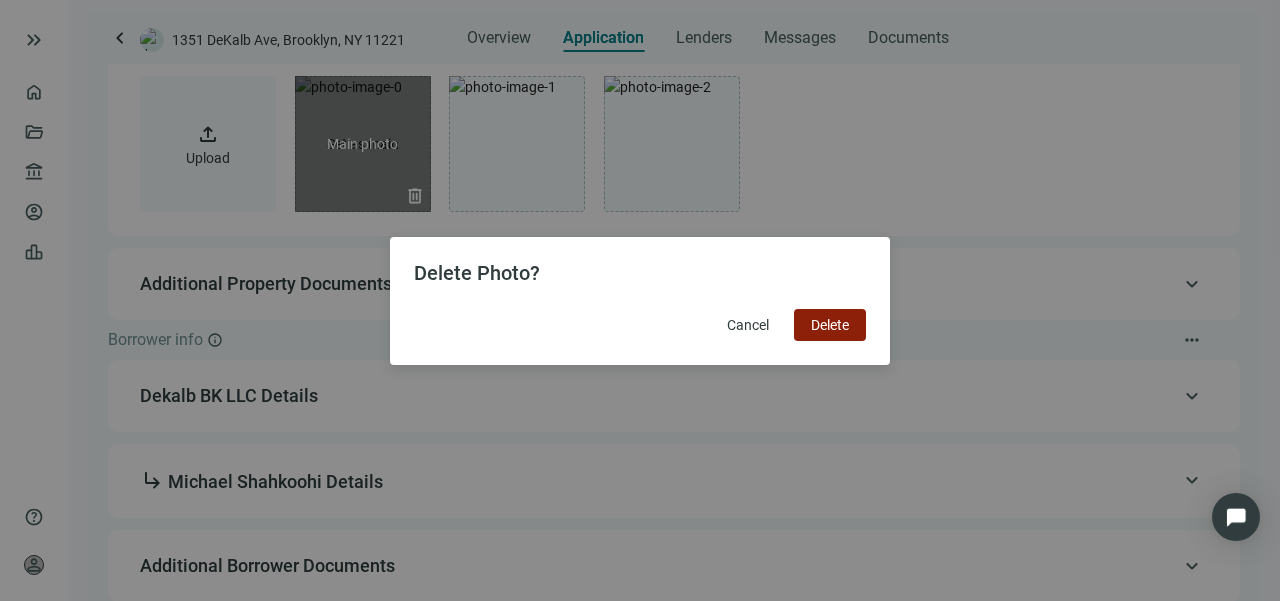 click on "Delete" at bounding box center (830, 325) 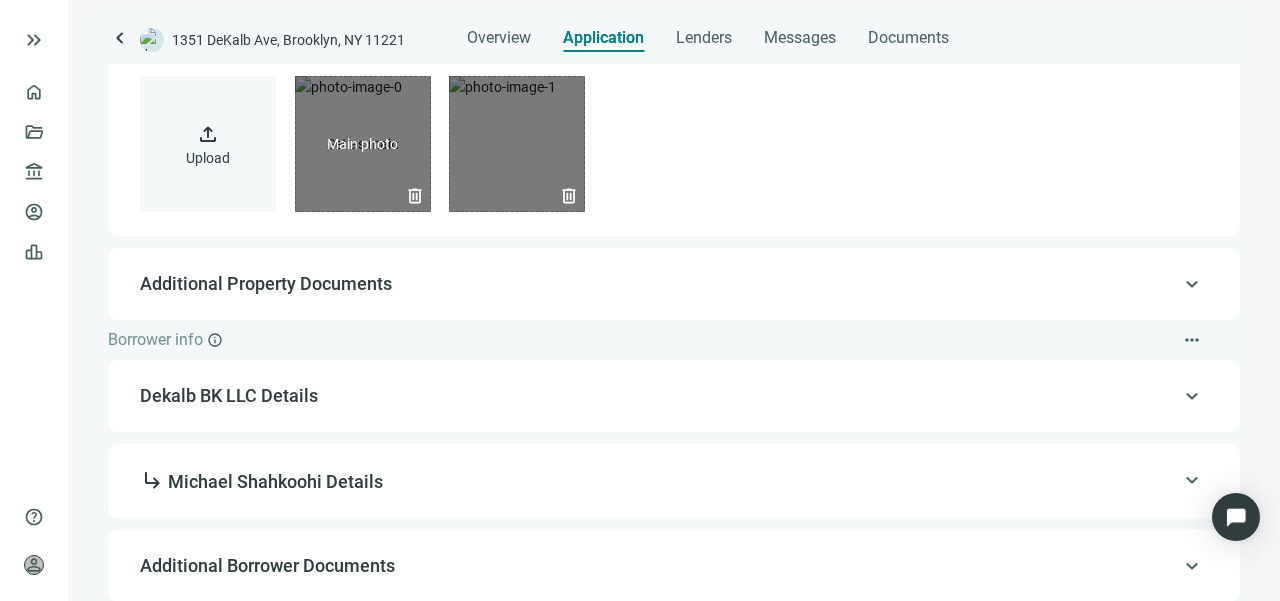 click on "delete" at bounding box center [569, 196] 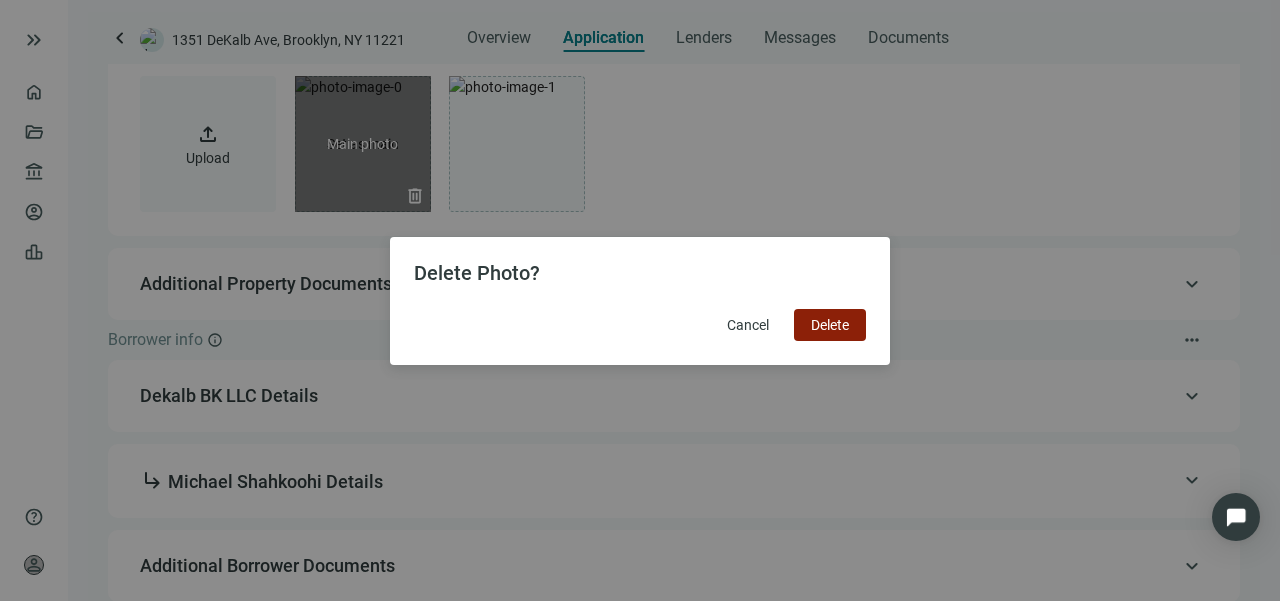 click on "Delete" at bounding box center [830, 325] 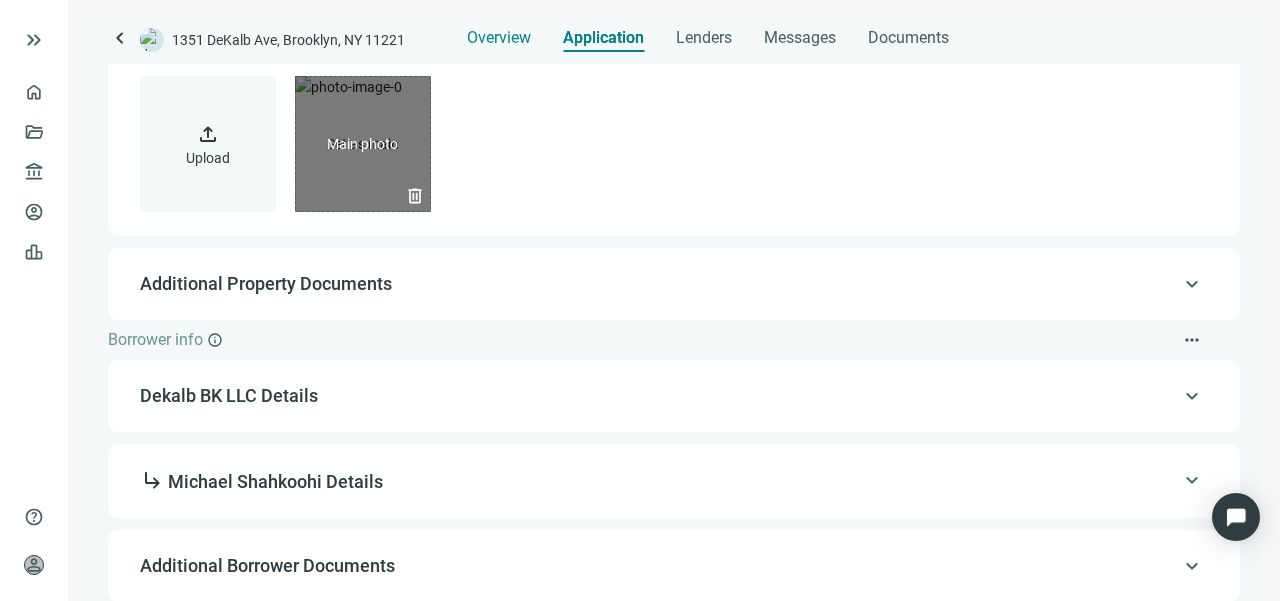 click on "Overview" at bounding box center [499, 38] 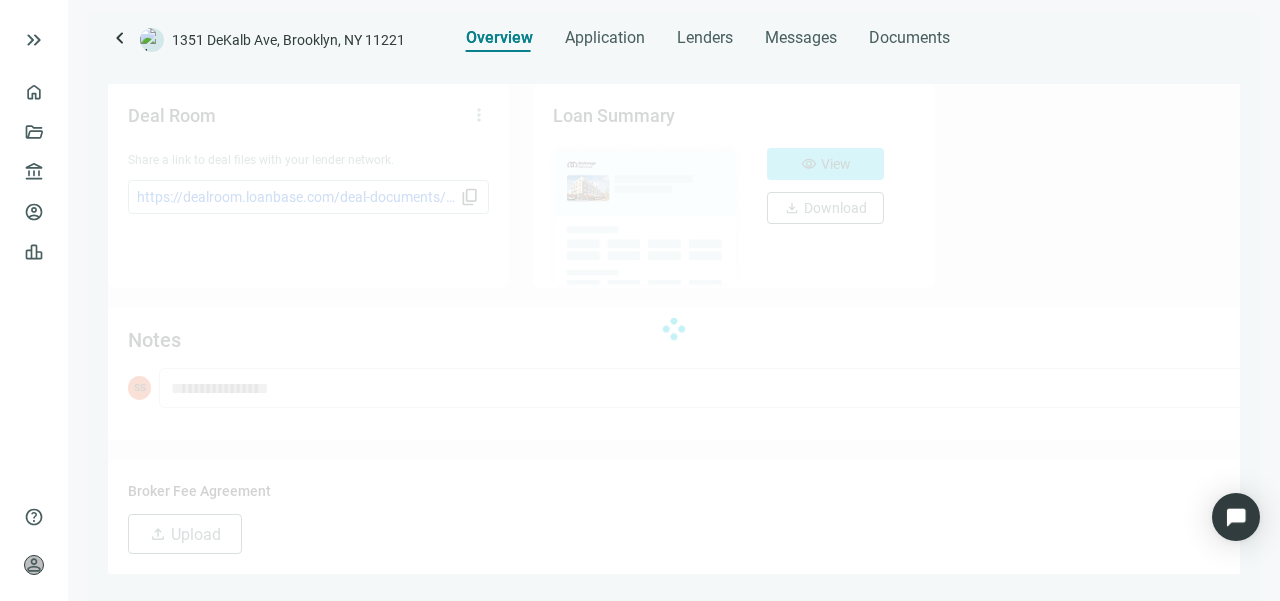scroll, scrollTop: 0, scrollLeft: 0, axis: both 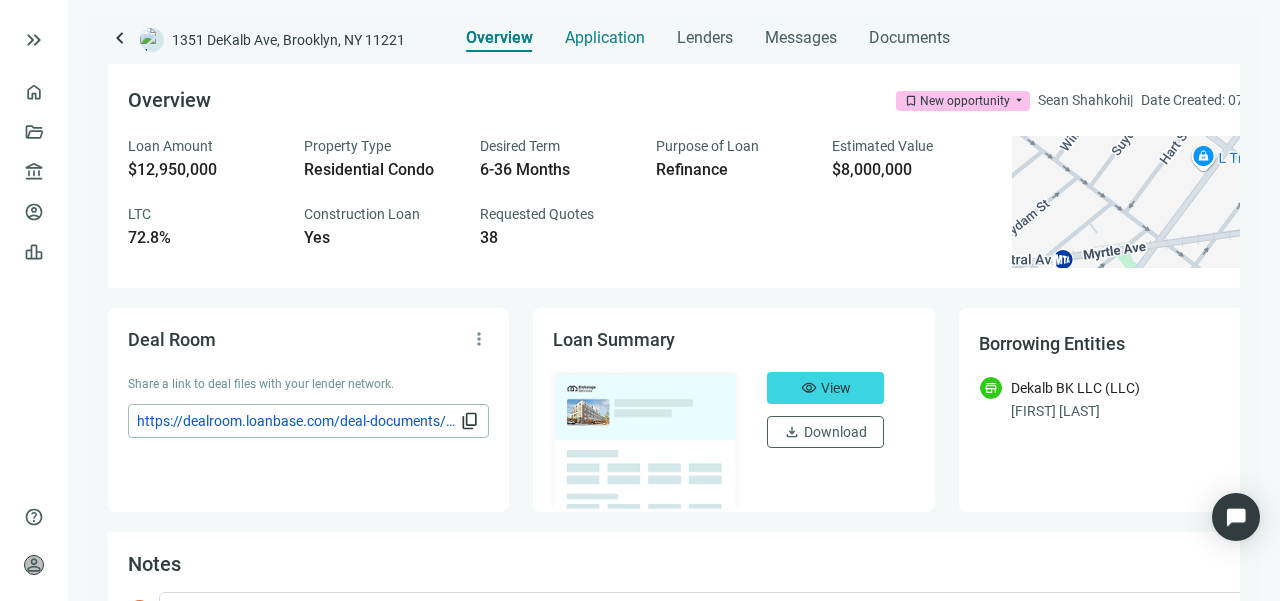click on "Application" at bounding box center [605, 32] 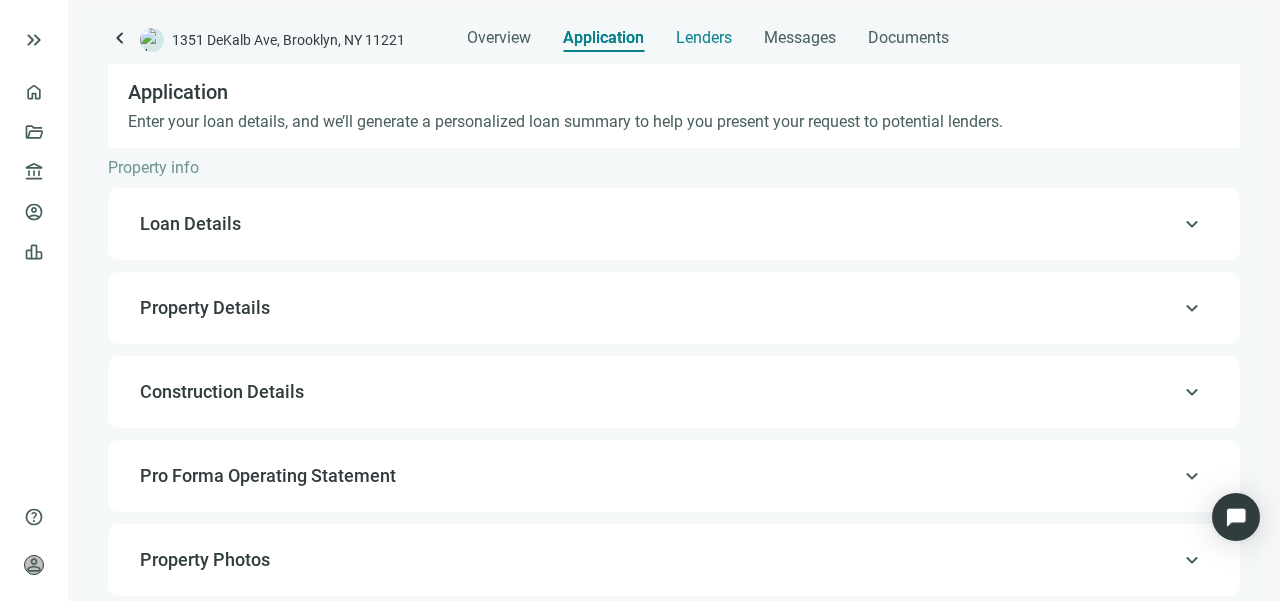 click on "Lenders" at bounding box center [704, 38] 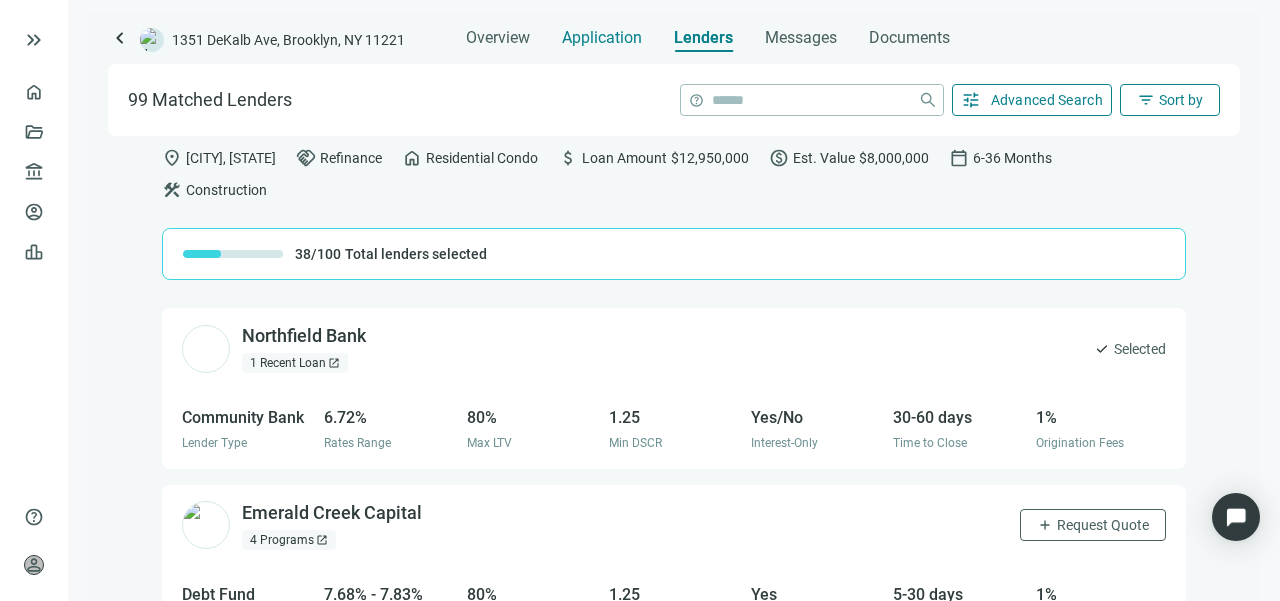 click on "Application" at bounding box center (602, 38) 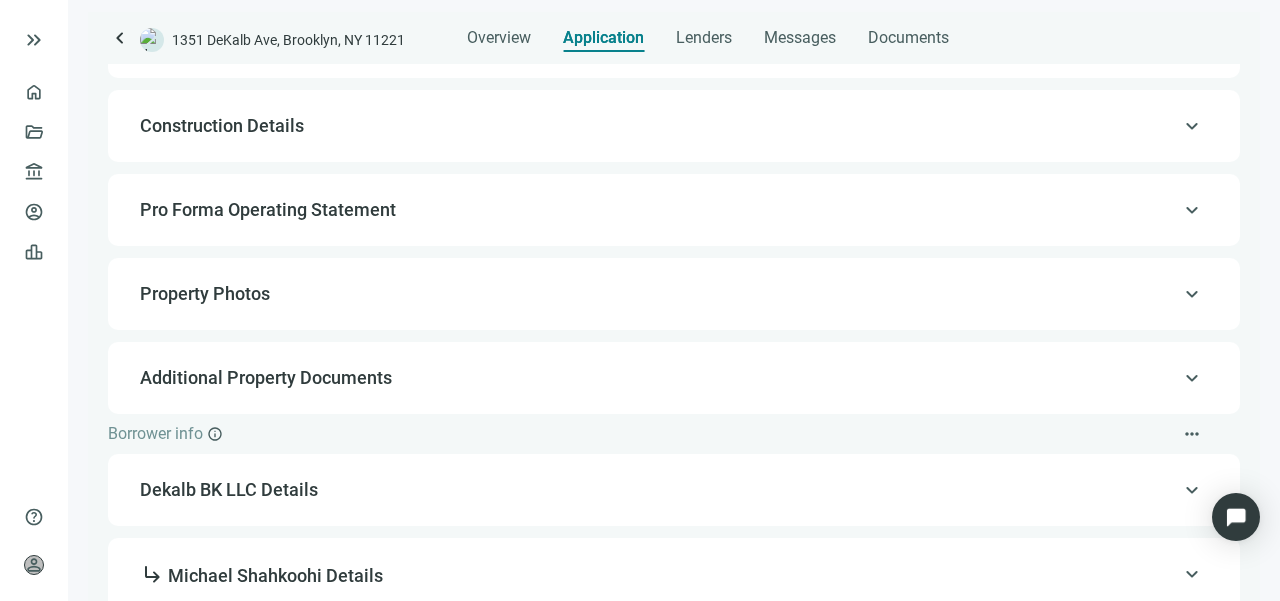 scroll, scrollTop: 360, scrollLeft: 0, axis: vertical 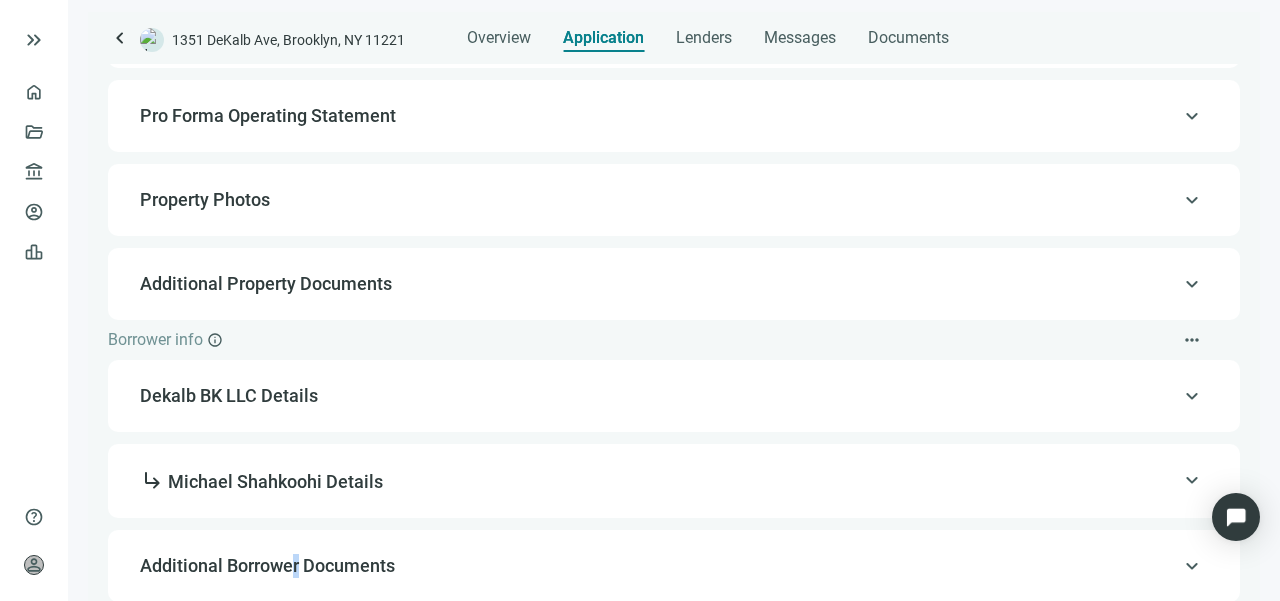 click on "Additional Borrower Documents" at bounding box center (267, 565) 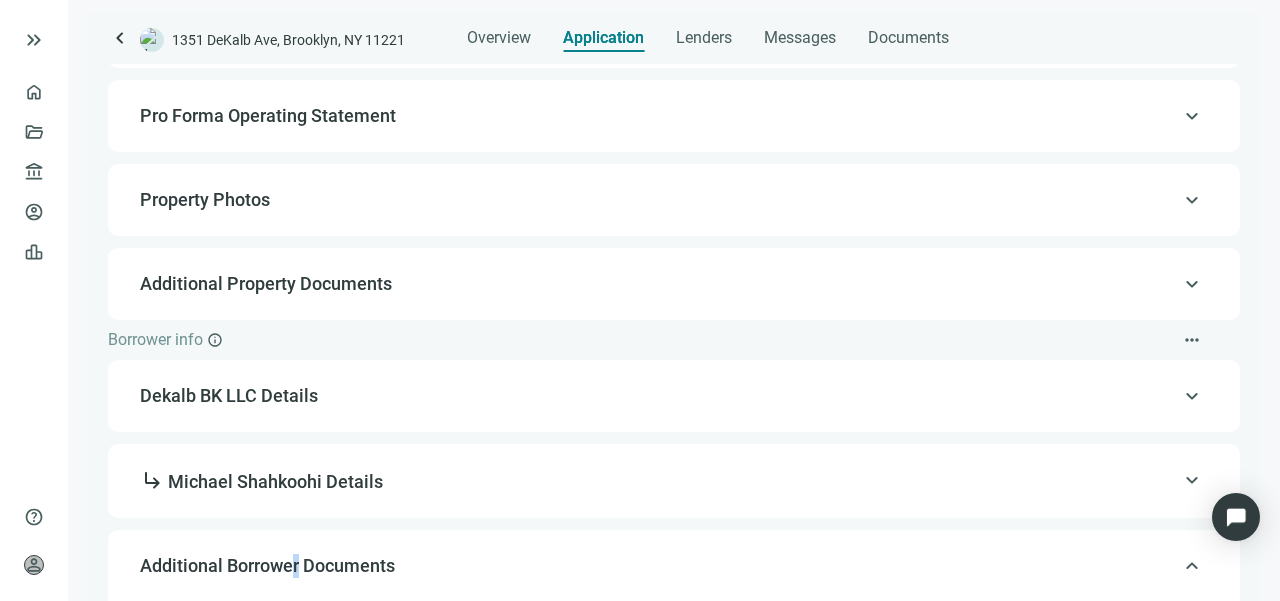 scroll, scrollTop: 457, scrollLeft: 0, axis: vertical 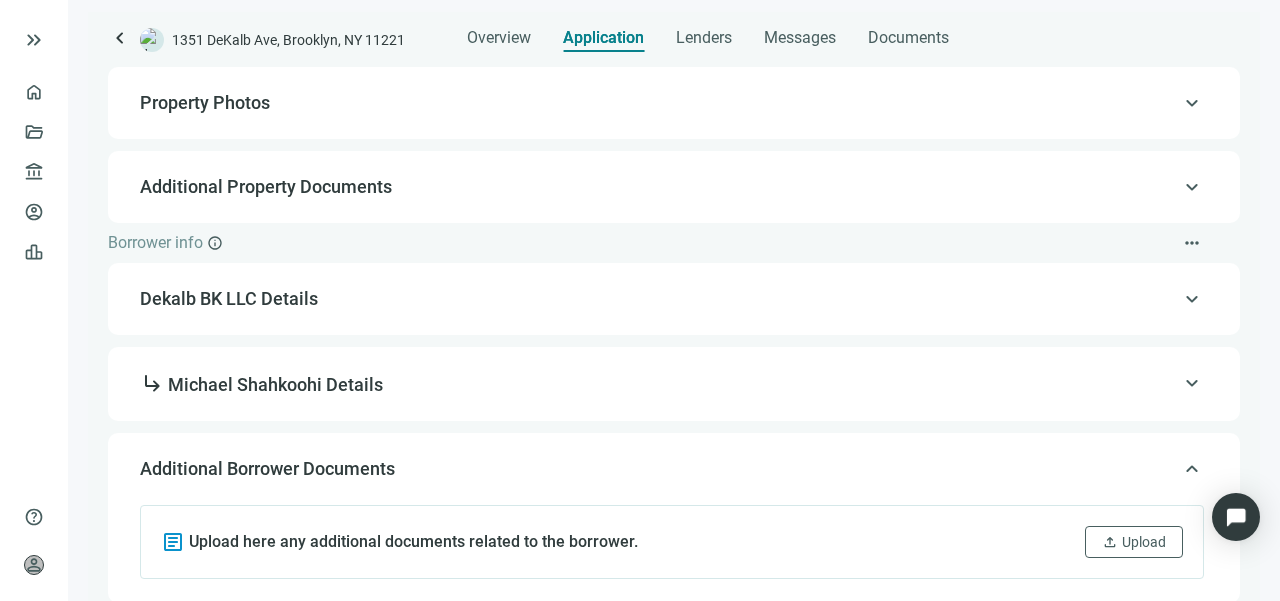 click on "Upload here any additional documents related to the borrower." at bounding box center (413, 542) 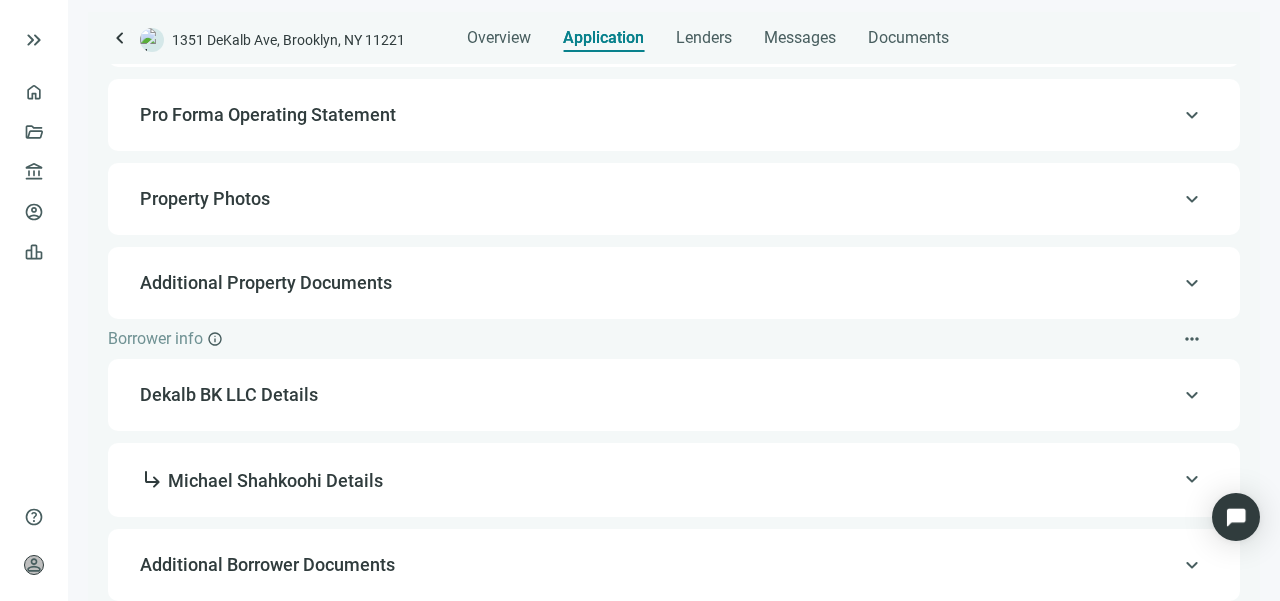 scroll, scrollTop: 360, scrollLeft: 0, axis: vertical 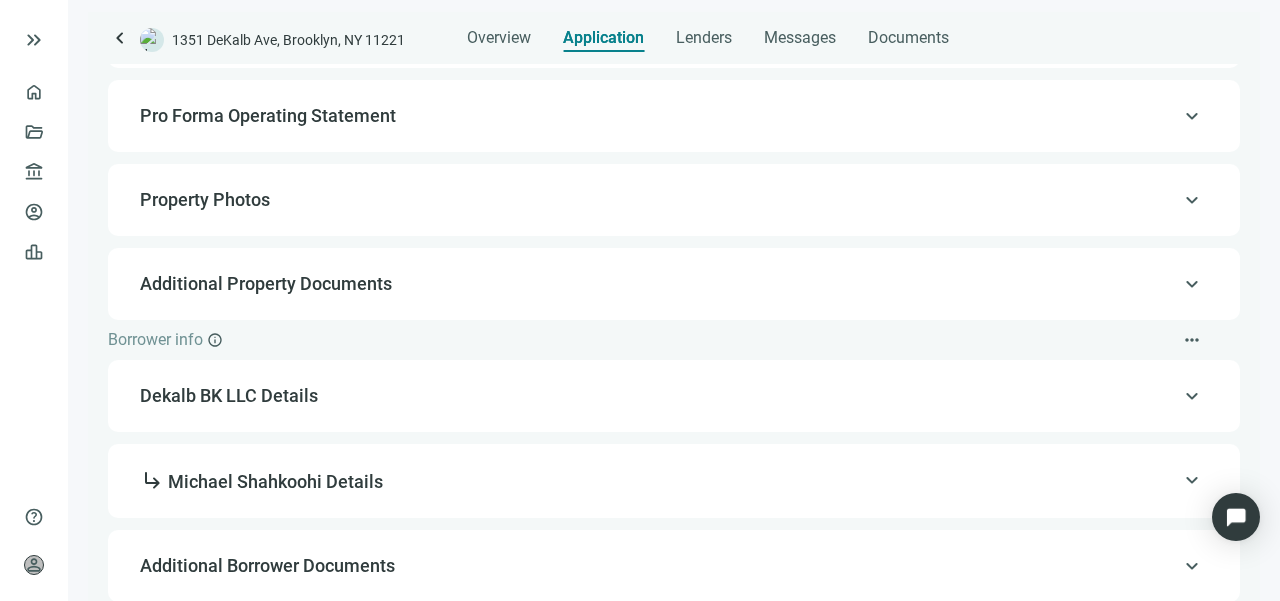 click on "Dekalb BK LLC Details" at bounding box center [672, 396] 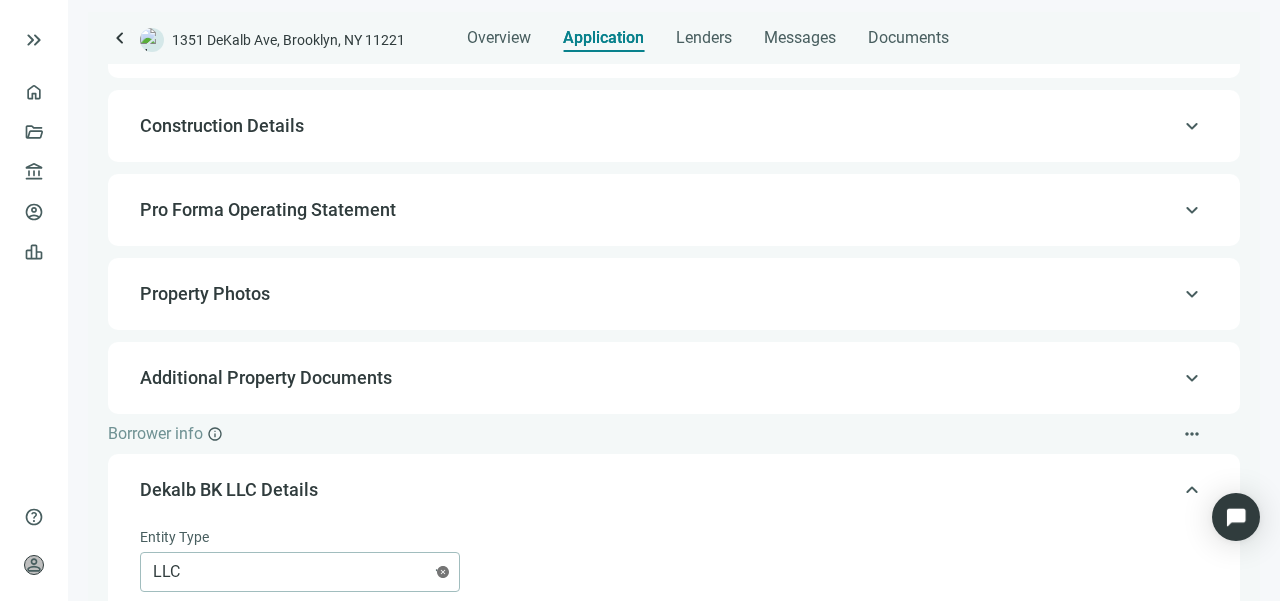 scroll, scrollTop: 0, scrollLeft: 0, axis: both 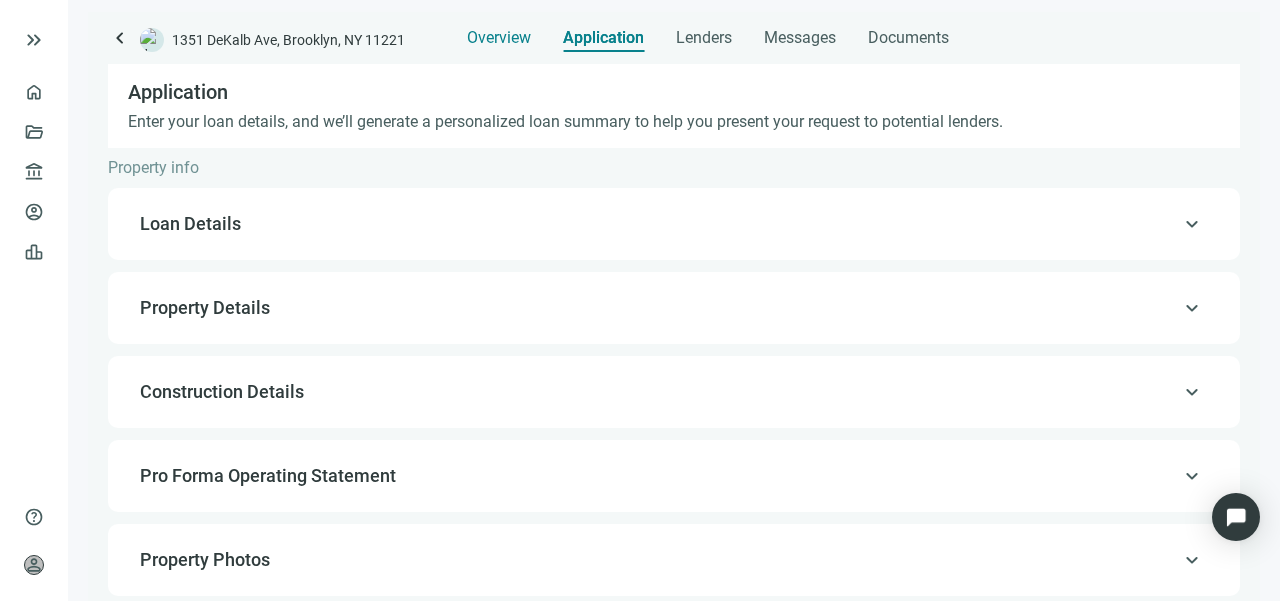 click on "Overview" at bounding box center [499, 38] 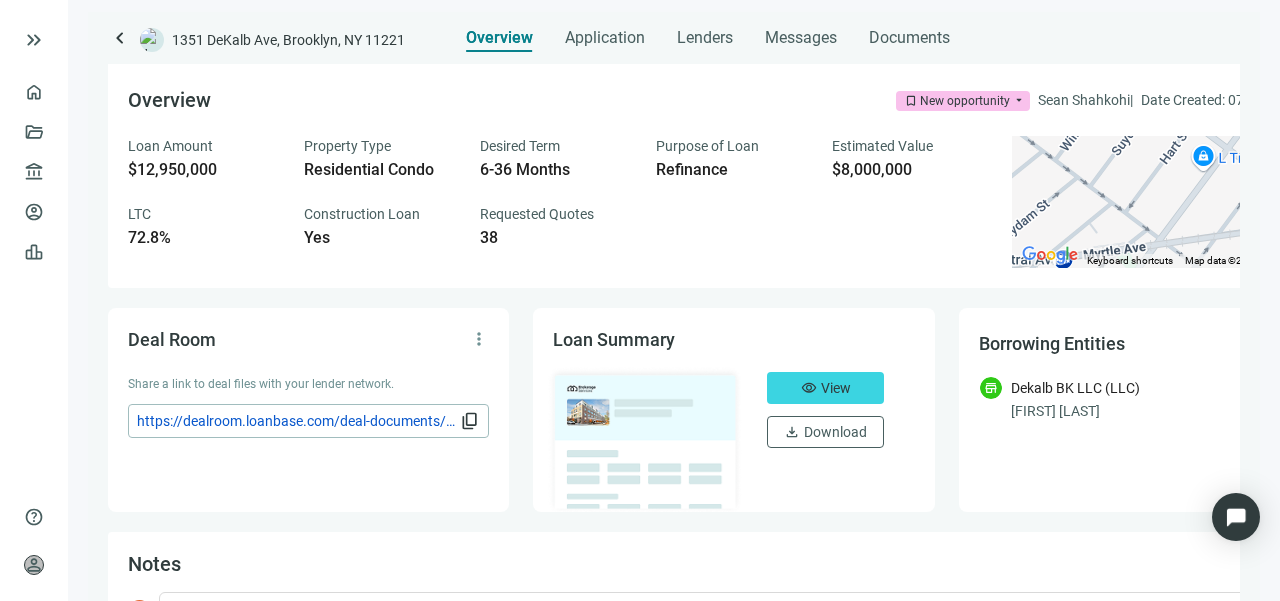 click on "https://dealroom.loanbase.com/deal-documents/Cj7LC9YedBSl0fHo7wT9p8g8Q43P9d7BWTUJwloFmaanbz1sn0v4iEHwXlI2cZII" at bounding box center (296, 421) 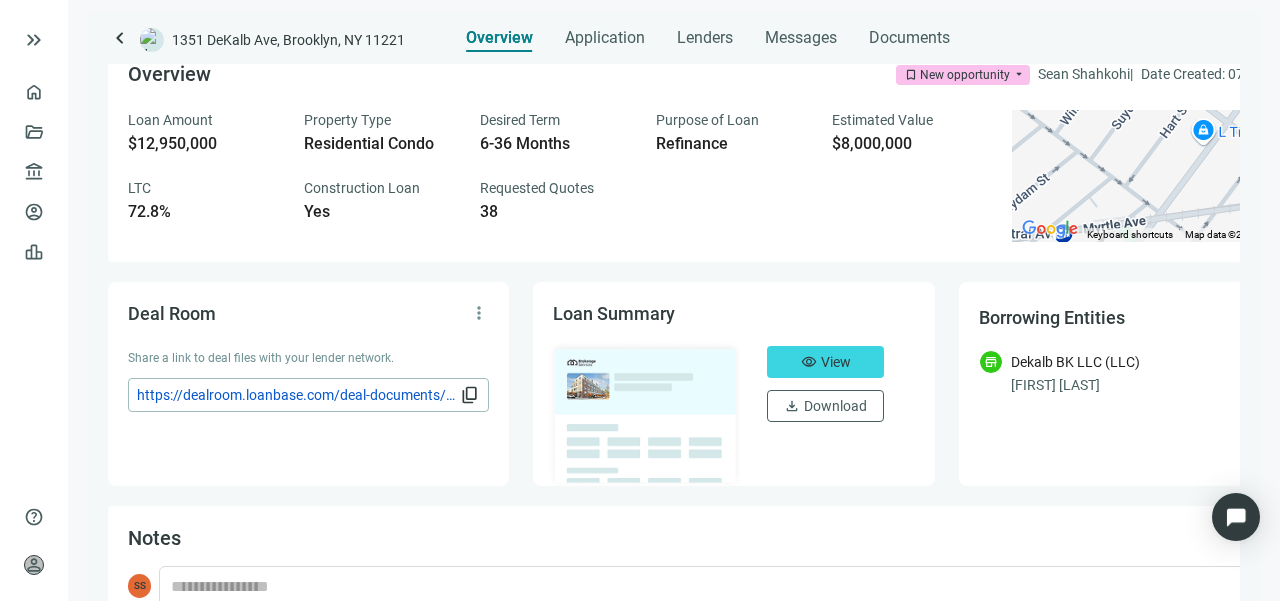 scroll, scrollTop: 0, scrollLeft: 0, axis: both 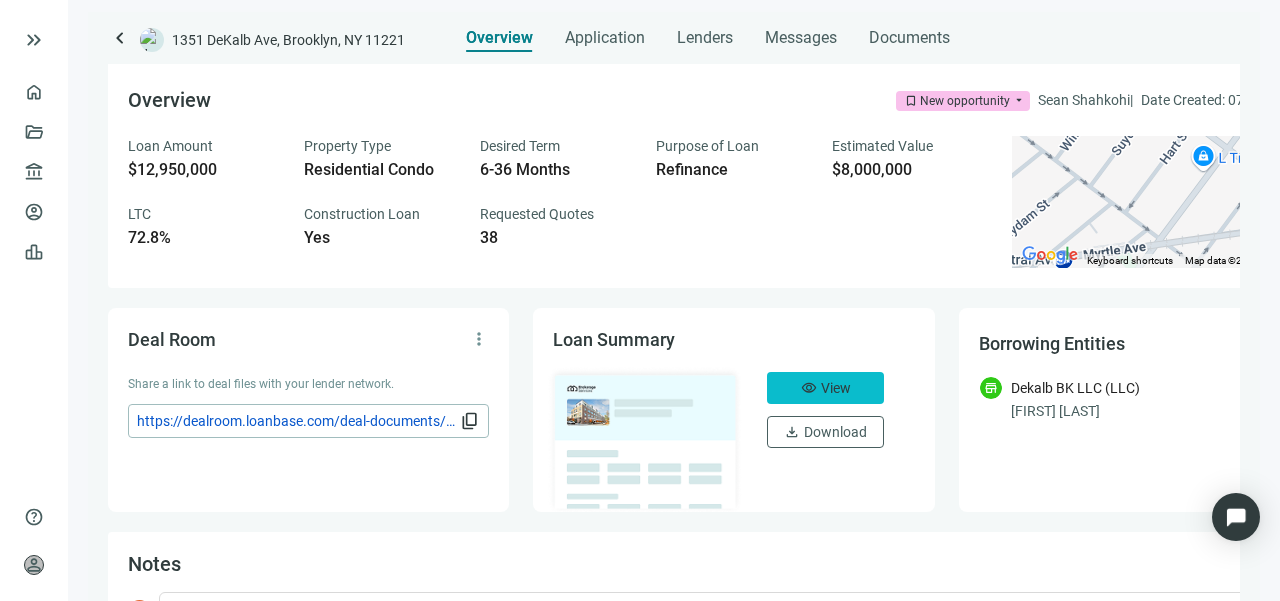 click on "View" at bounding box center [836, 388] 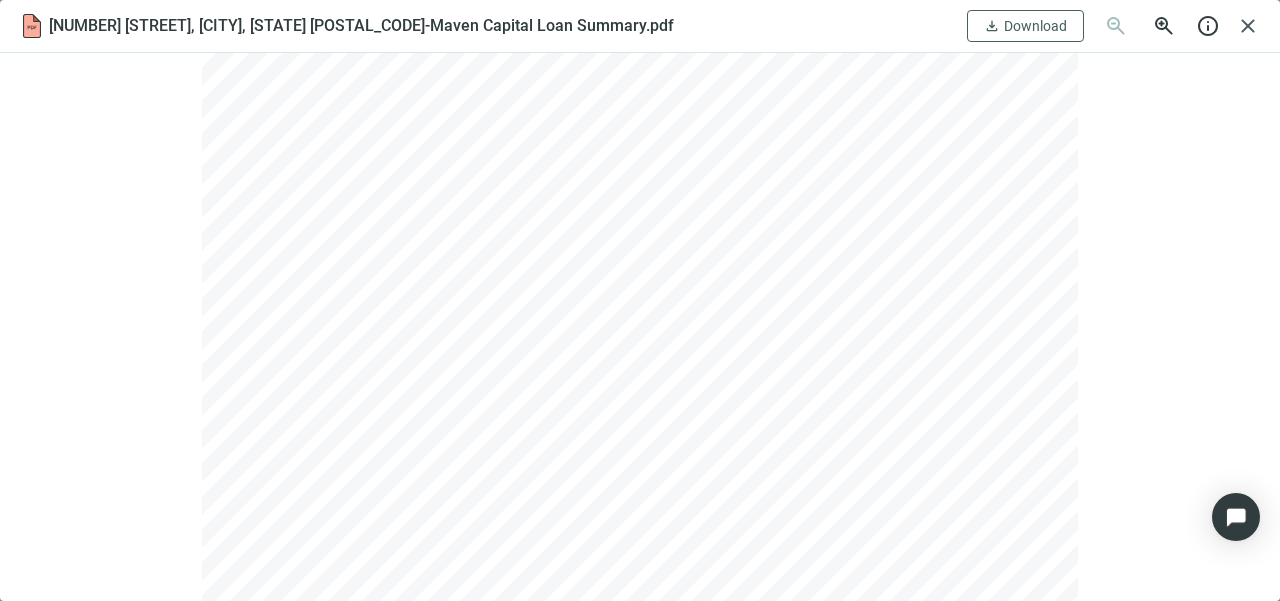scroll, scrollTop: 533, scrollLeft: 0, axis: vertical 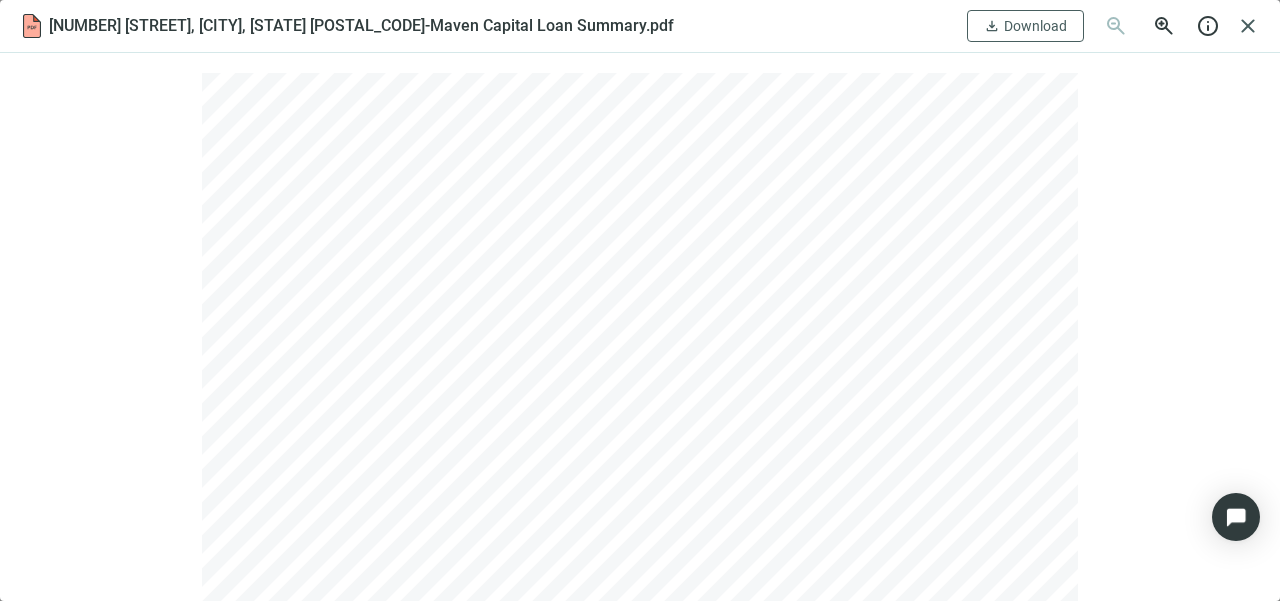 click on "[NUMBER] [STREET], [CITY], [STATE] [POSTAL_CODE]-Maven Capital Loan Summary.pdf" at bounding box center (361, 26) 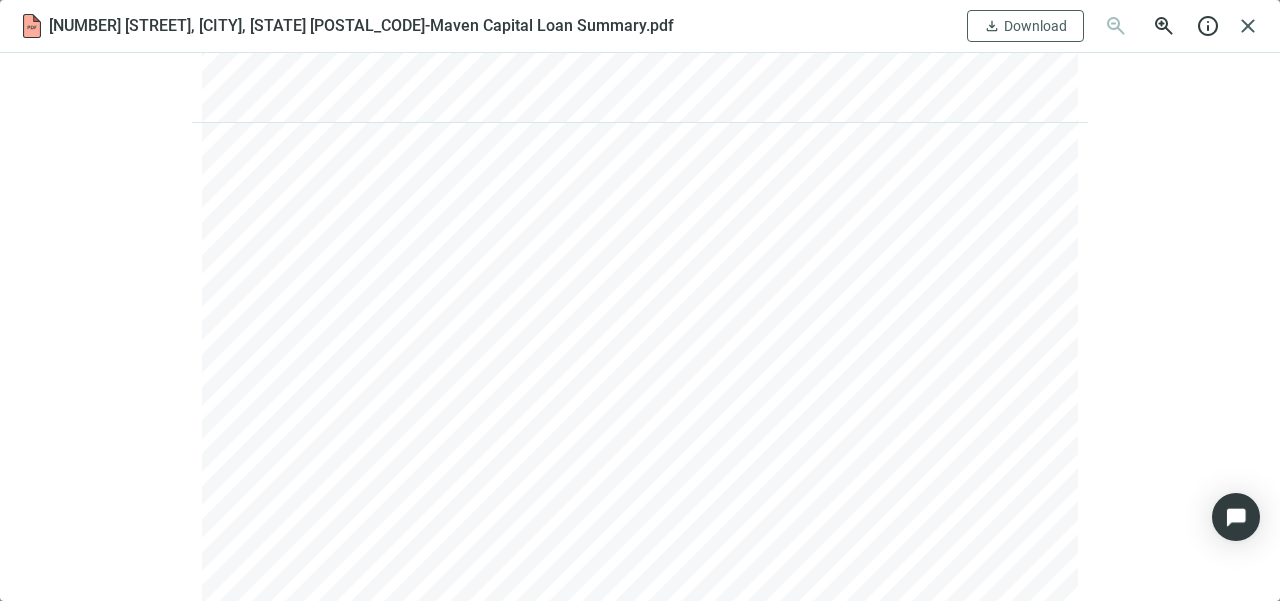scroll, scrollTop: 390, scrollLeft: 0, axis: vertical 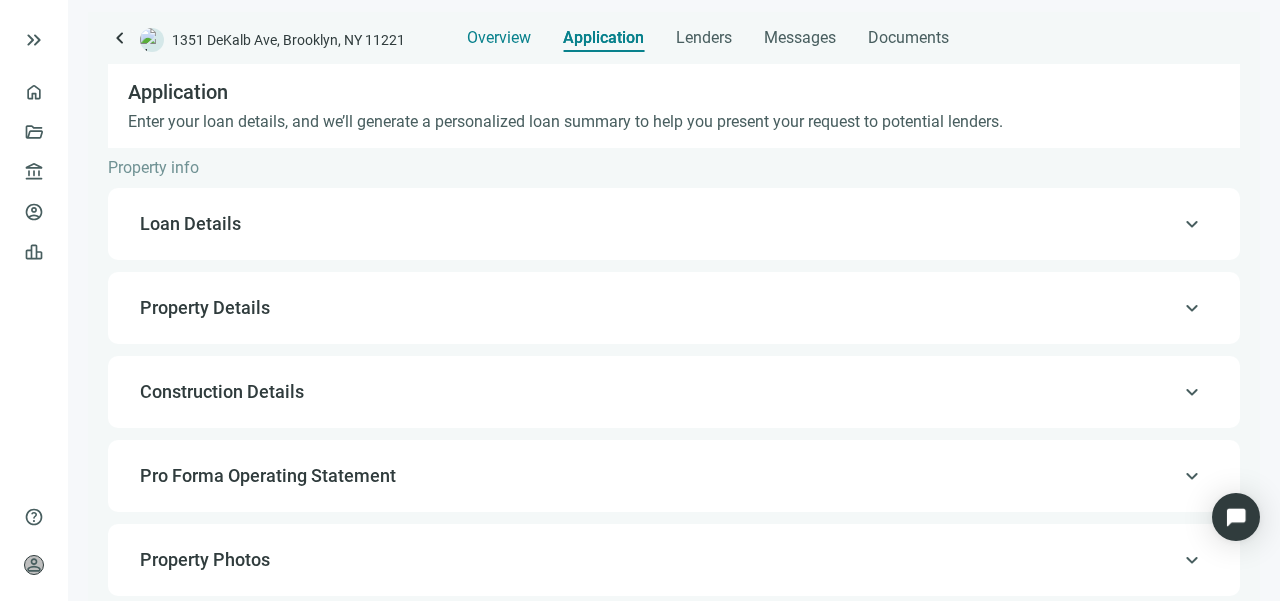 click on "Overview" at bounding box center (499, 38) 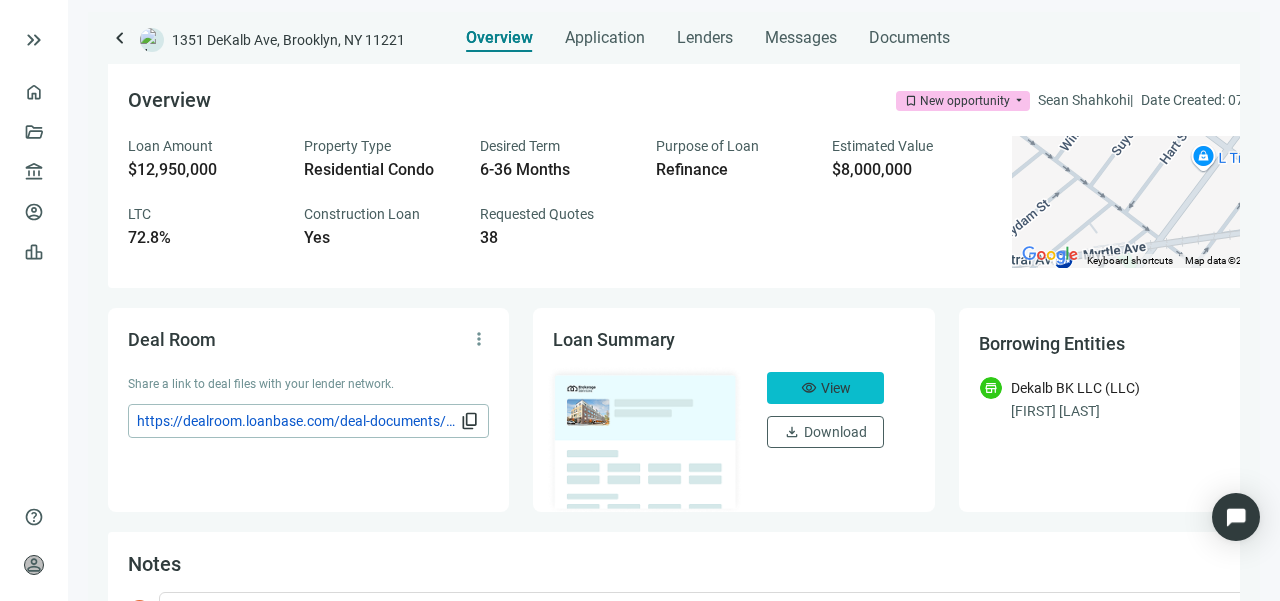 click on "View" at bounding box center (836, 388) 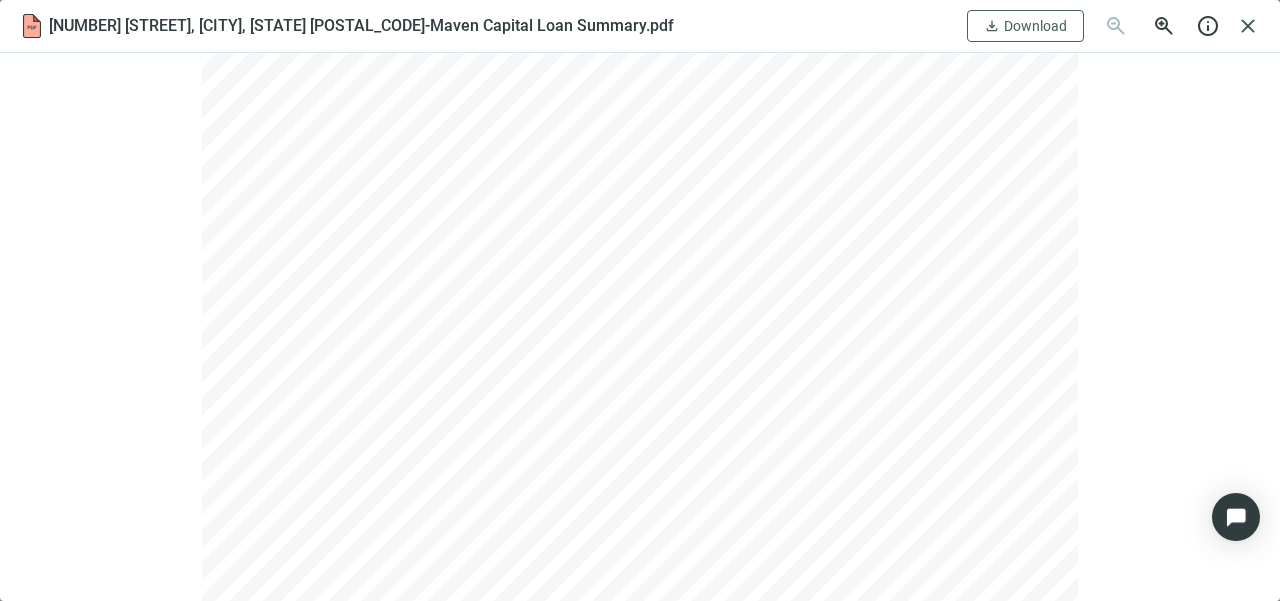 scroll, scrollTop: 0, scrollLeft: 0, axis: both 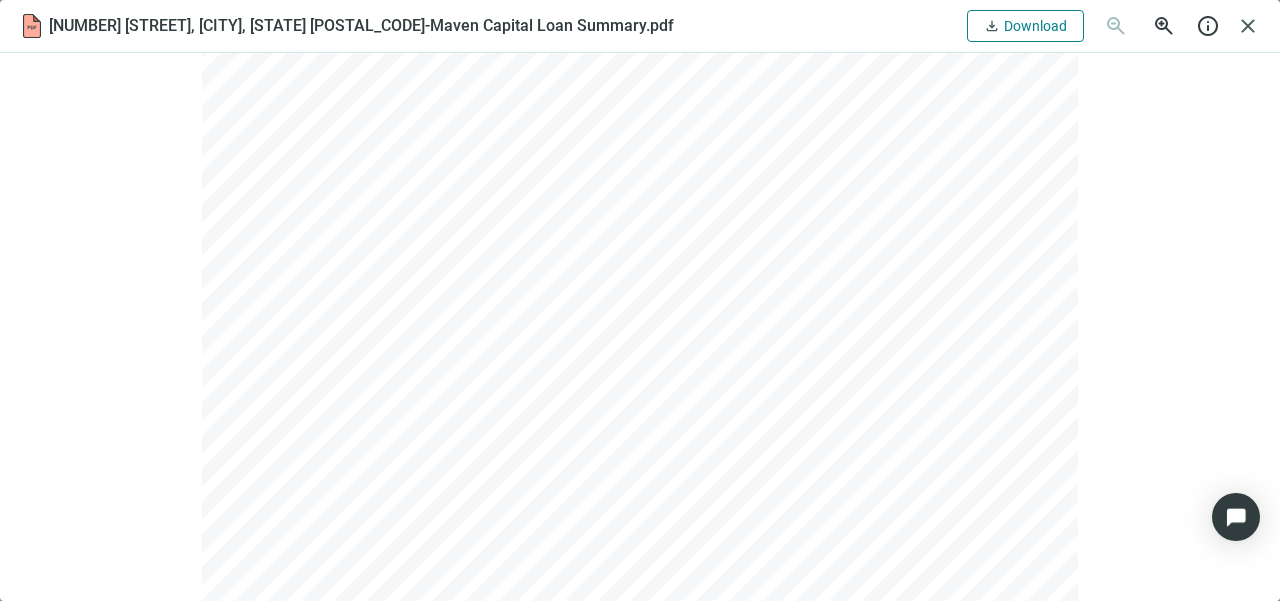 click on "Download" at bounding box center (1035, 26) 